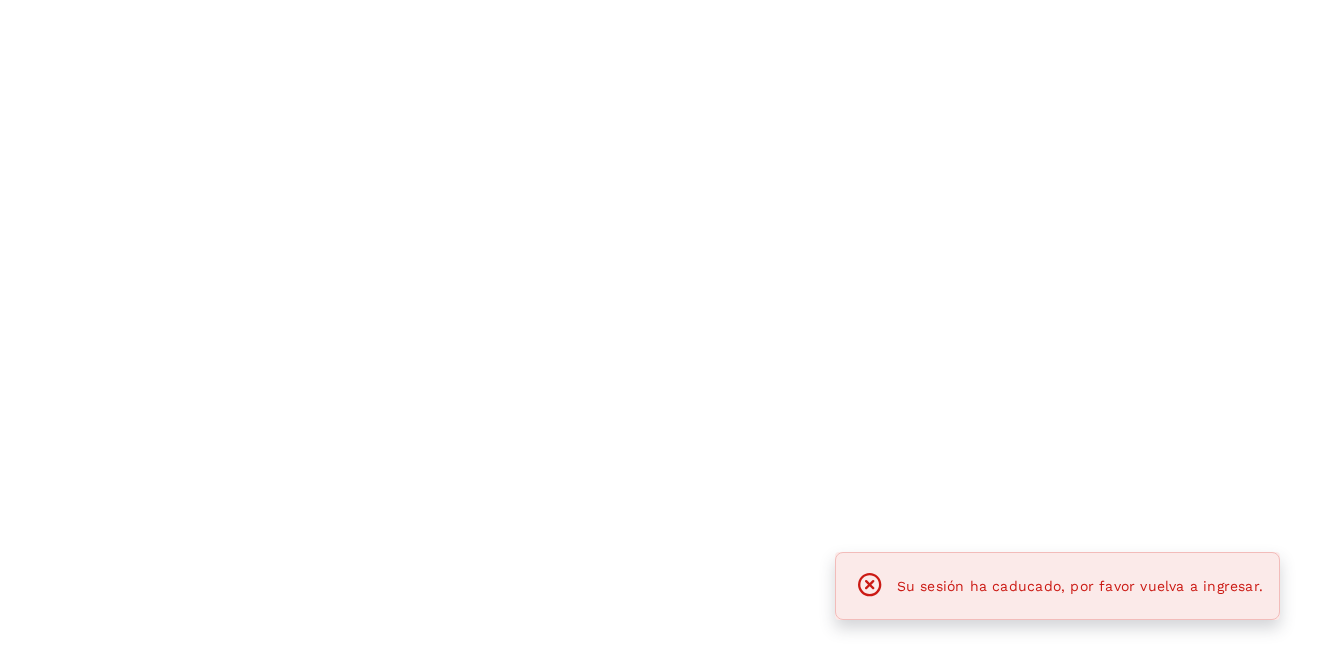 scroll, scrollTop: 0, scrollLeft: 0, axis: both 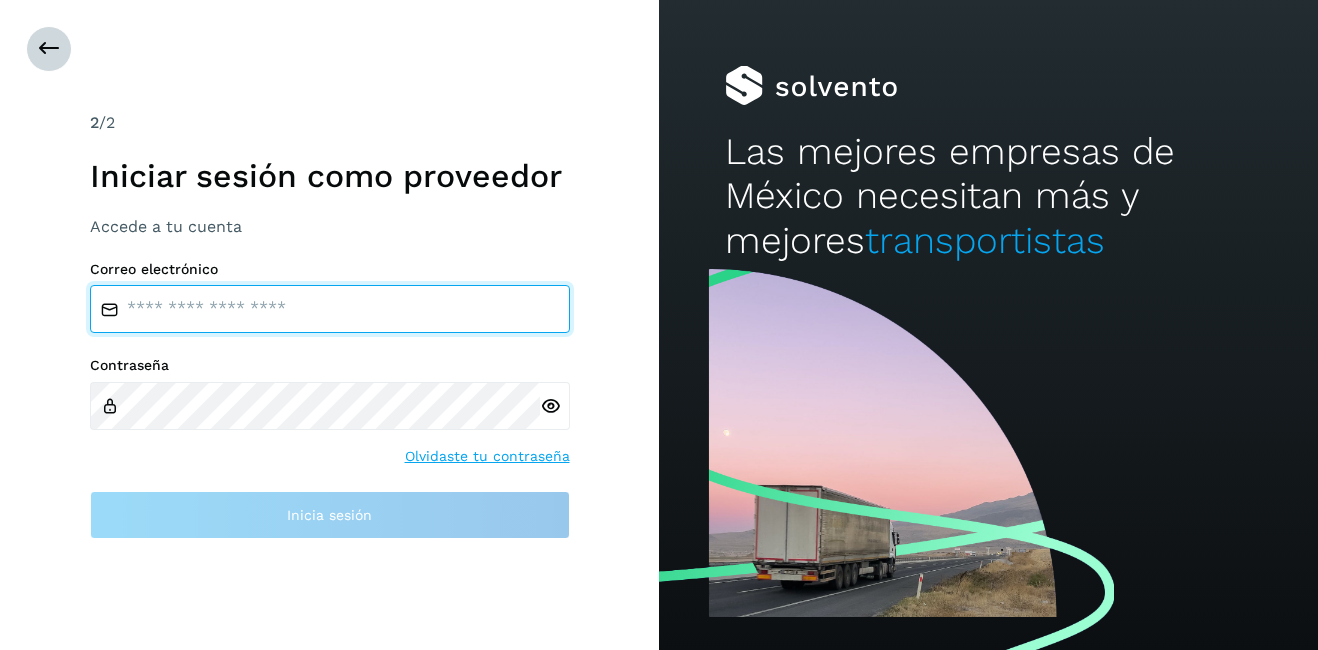 type on "**********" 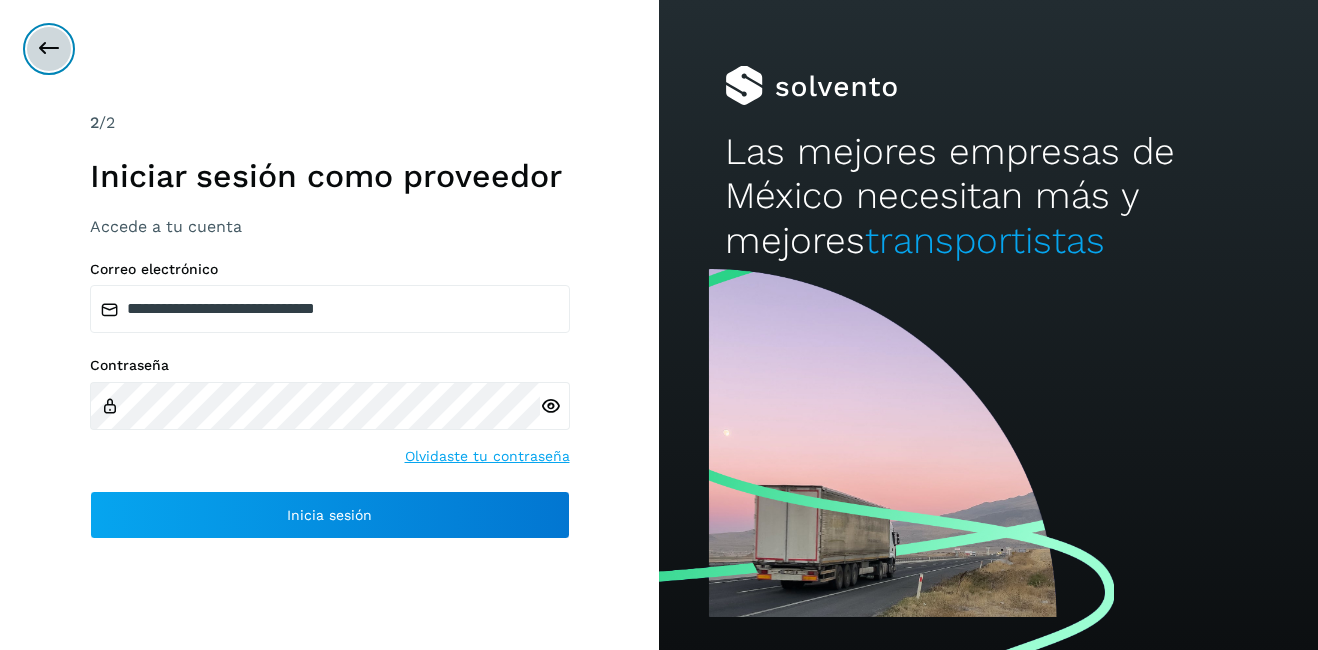 drag, startPoint x: 47, startPoint y: 29, endPoint x: 60, endPoint y: 53, distance: 27.294687 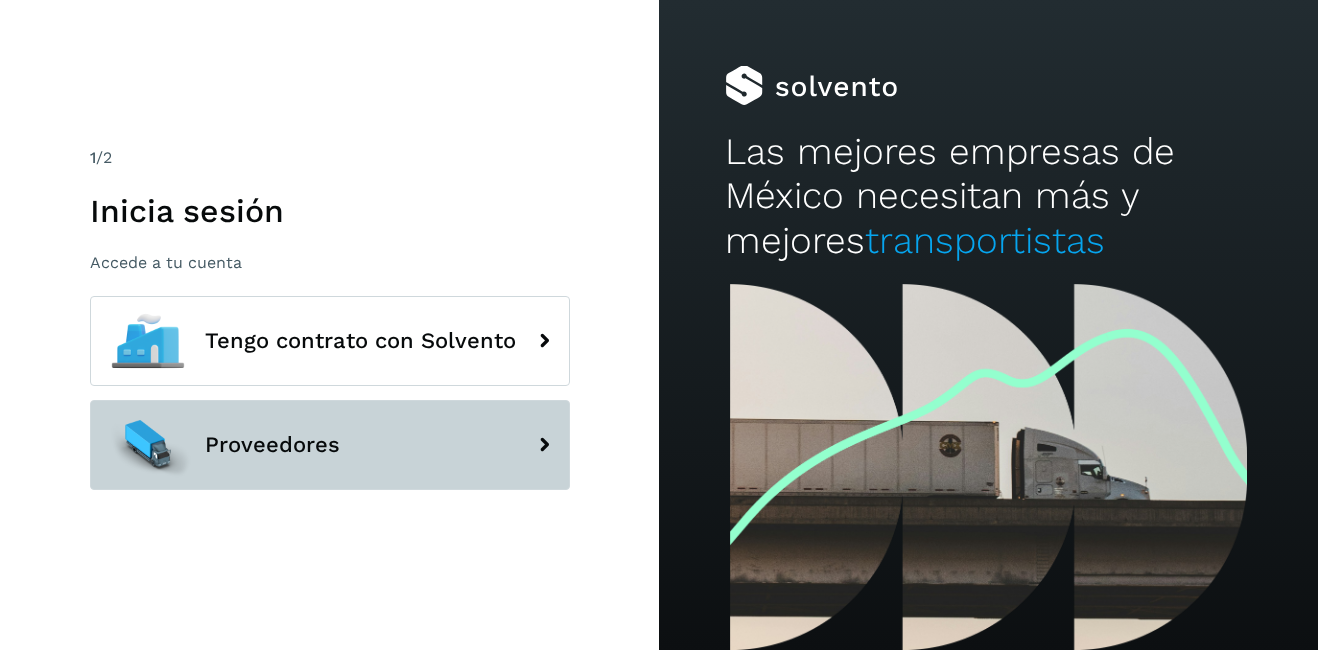 click on "Proveedores" 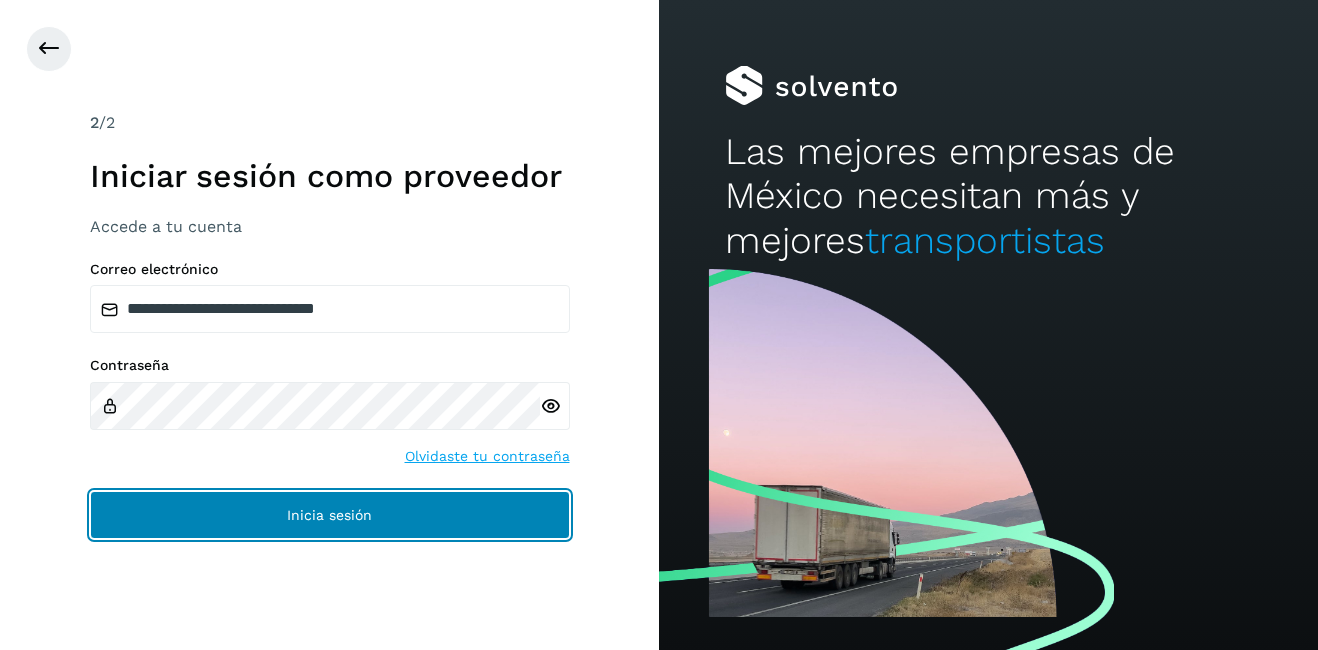 click on "Inicia sesión" 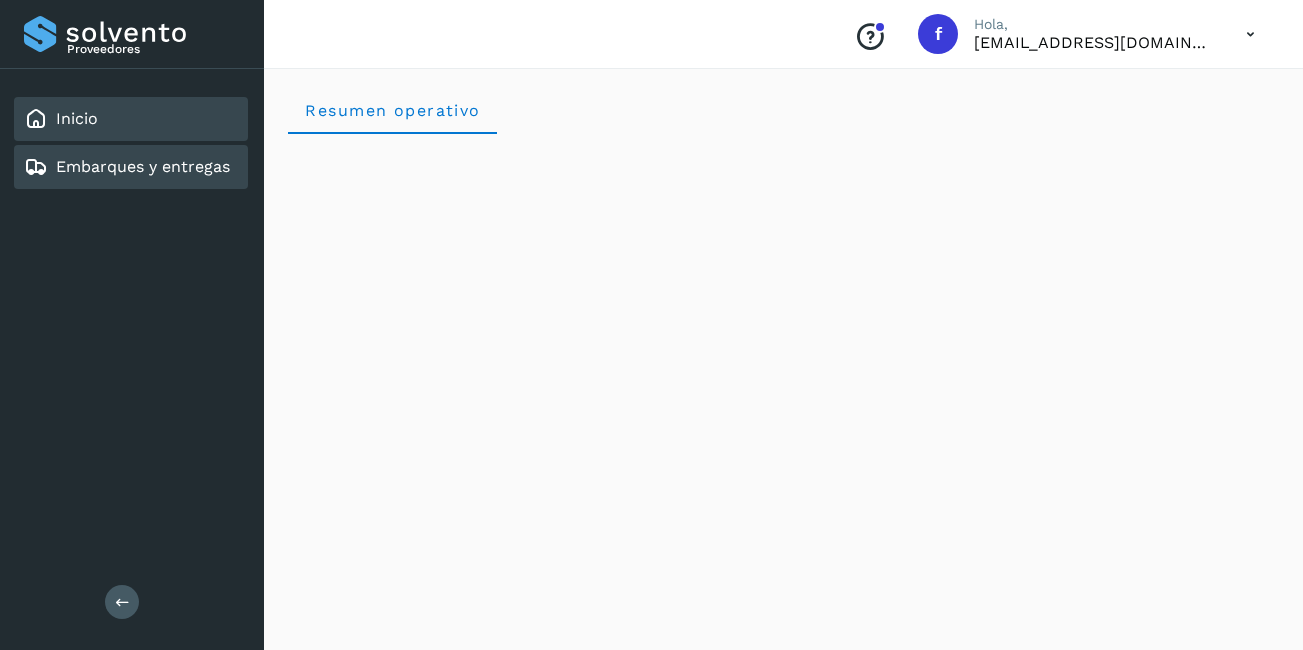 click on "Embarques y entregas" at bounding box center (143, 166) 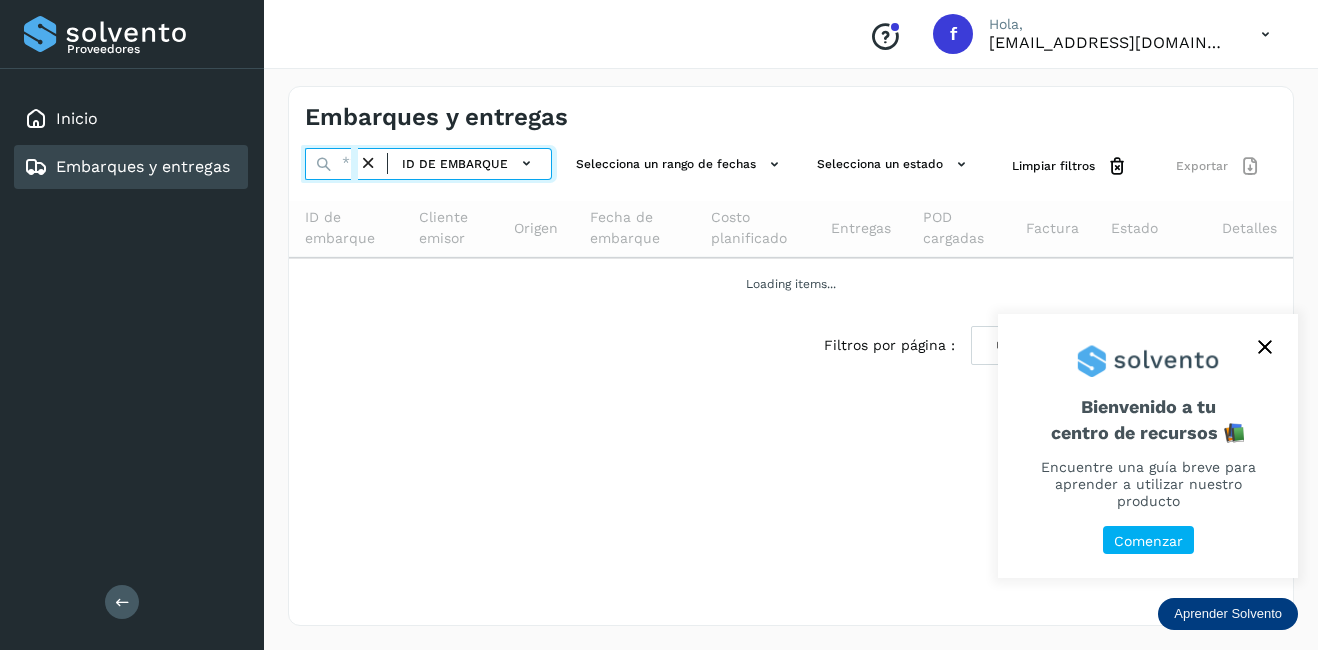 click at bounding box center (331, 164) 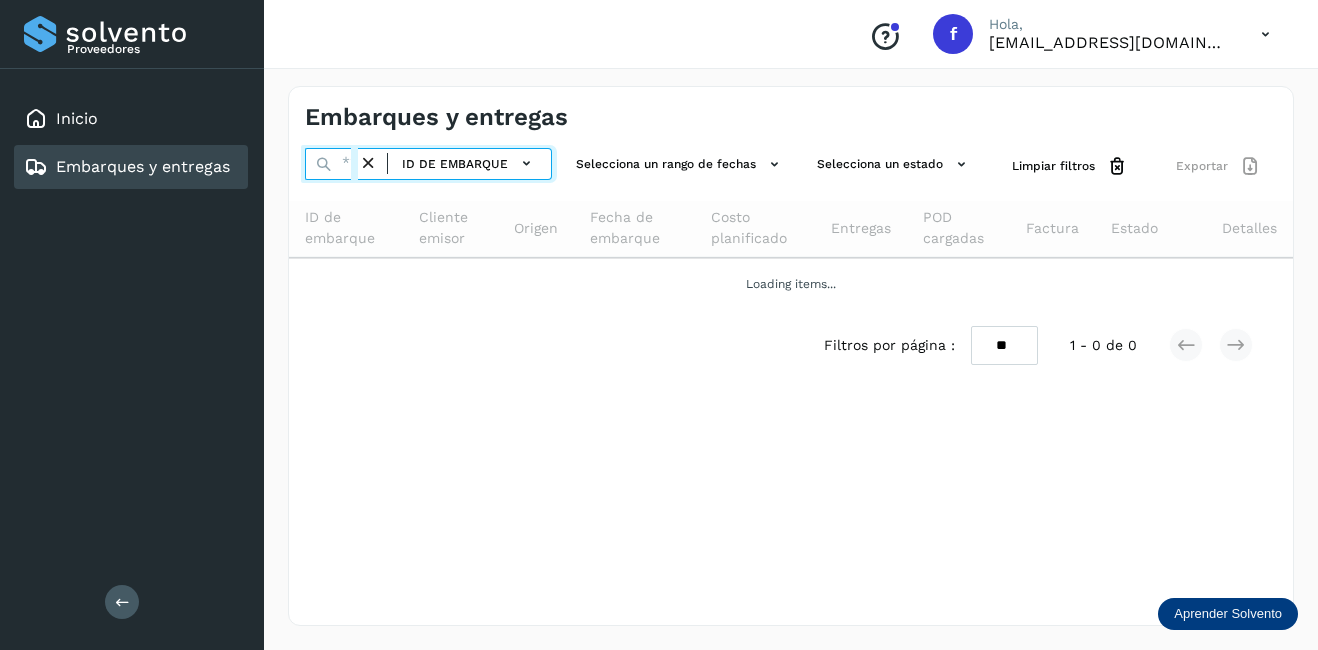click at bounding box center (331, 164) 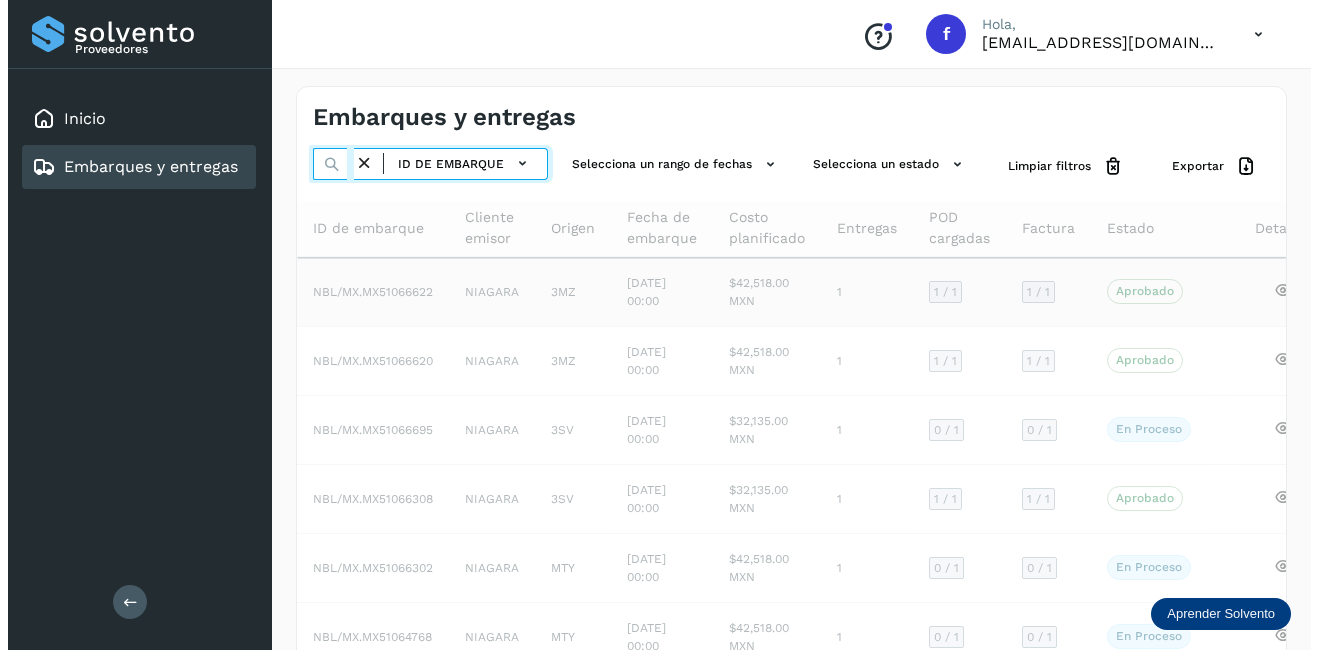 scroll, scrollTop: 0, scrollLeft: 55, axis: horizontal 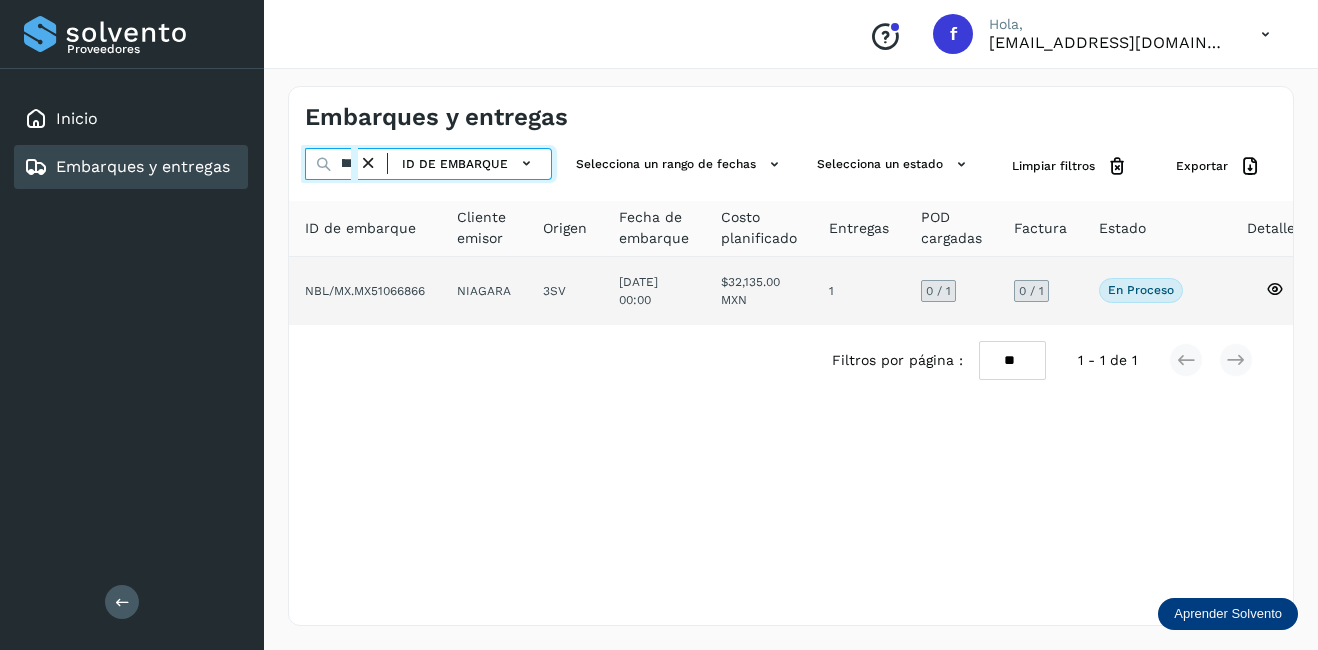 type on "********" 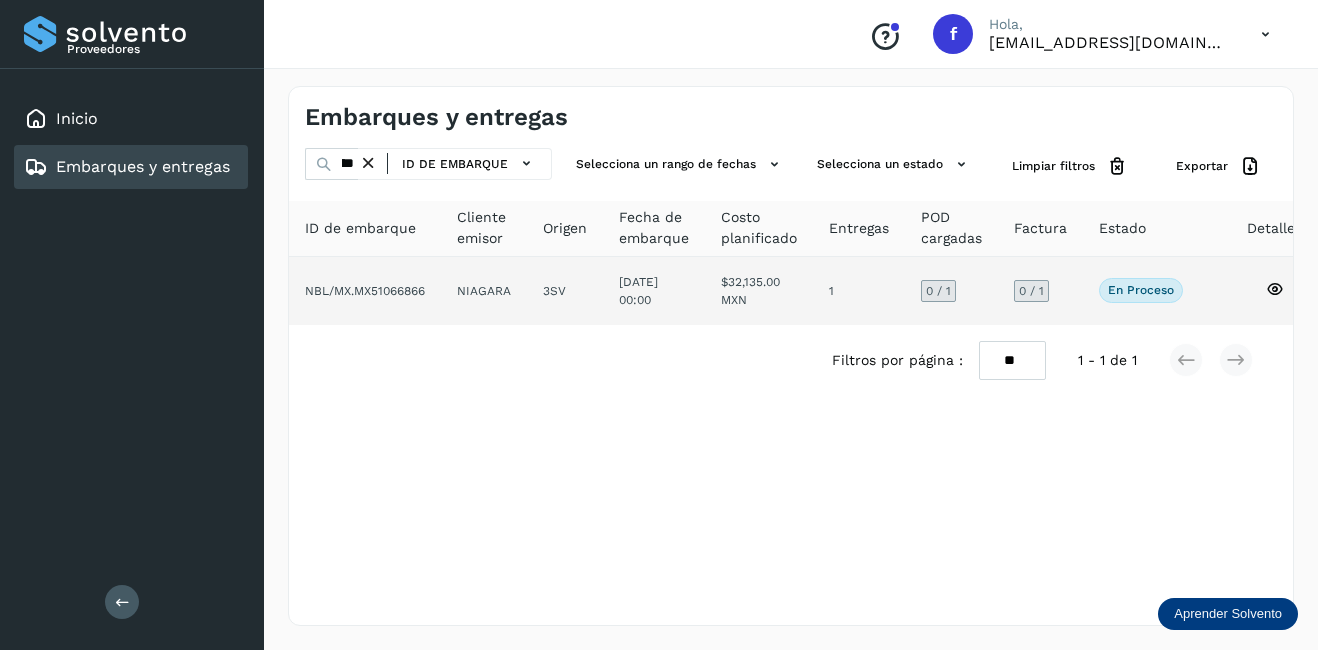 click on "3SV" 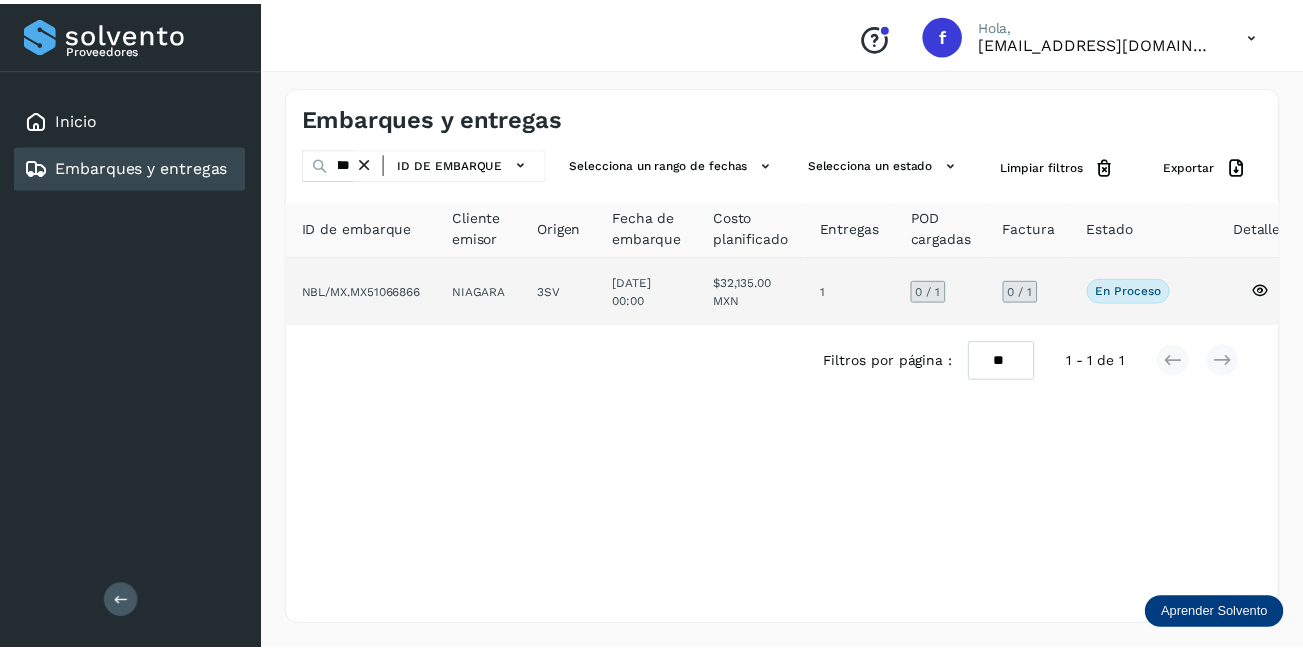 scroll, scrollTop: 0, scrollLeft: 0, axis: both 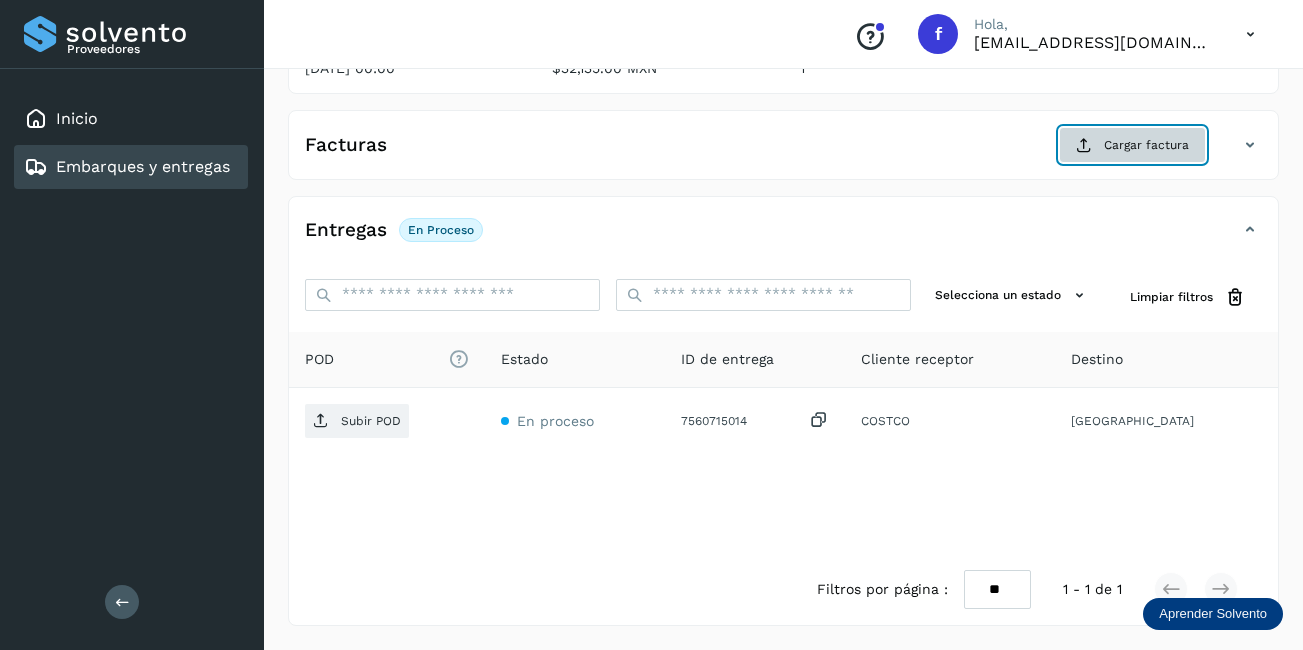 click on "Cargar factura" at bounding box center [1132, 145] 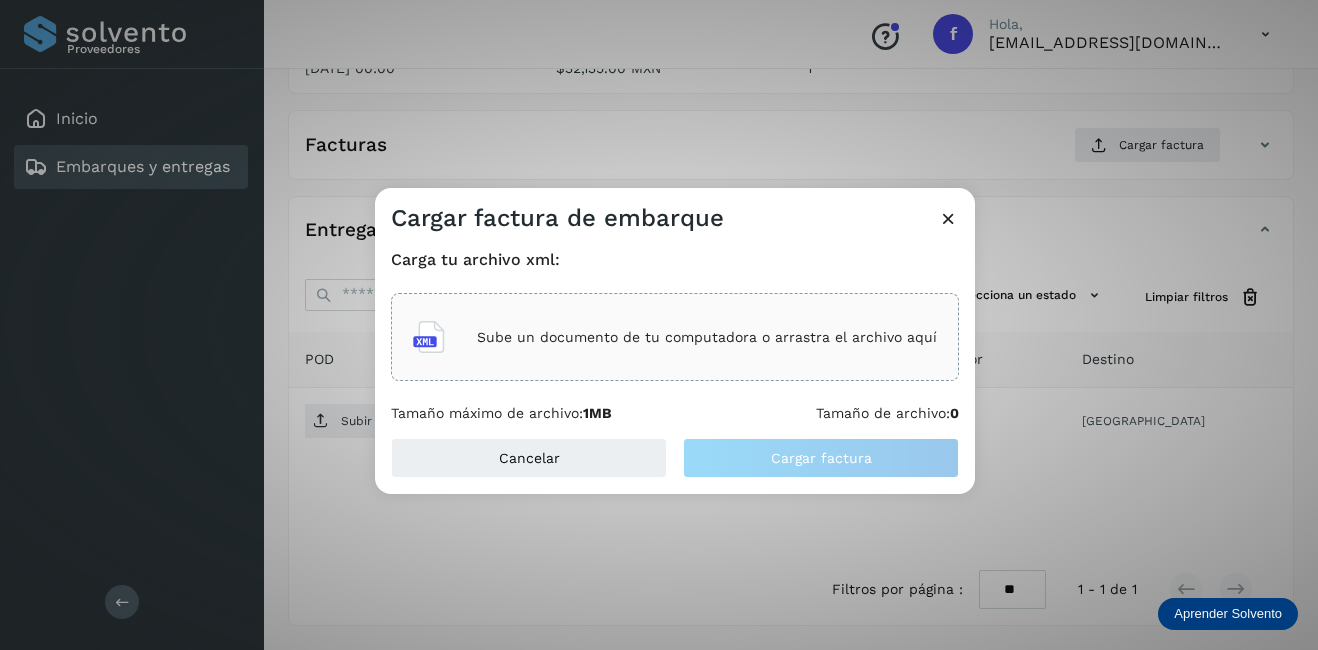 click on "Sube un documento de tu computadora o arrastra el archivo aquí" at bounding box center (707, 337) 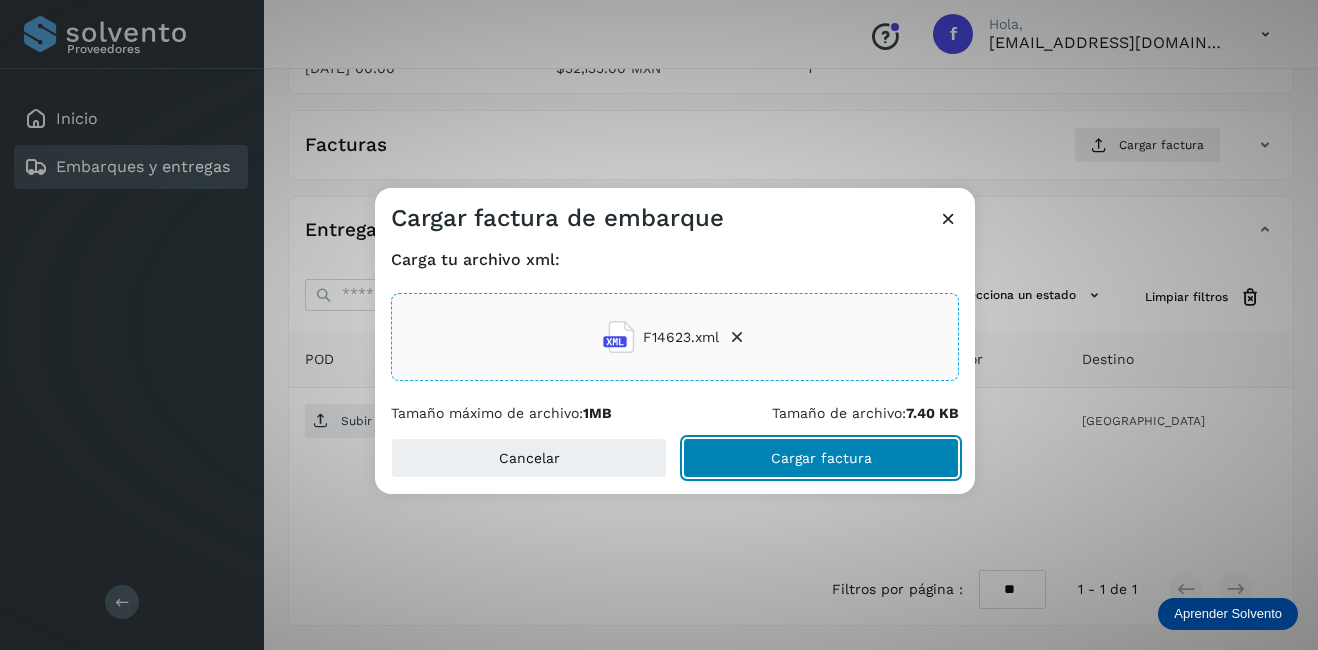 click on "Cargar factura" 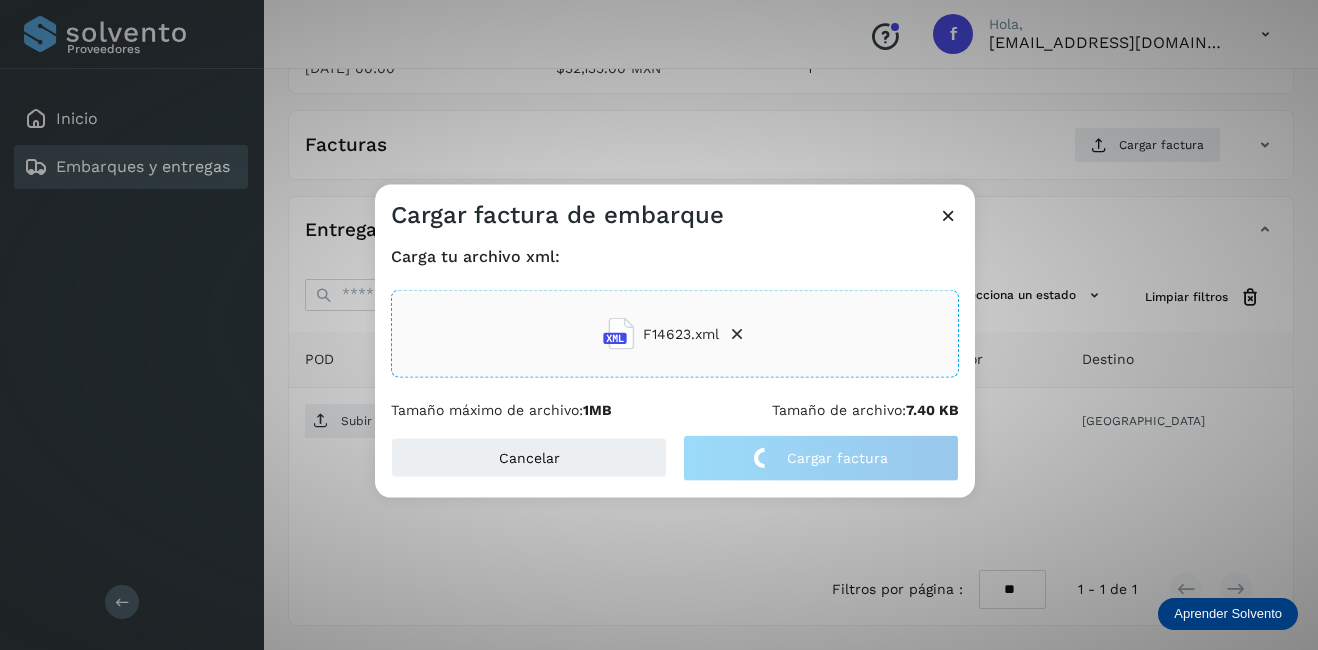 click on "Cargar factura de embarque Carga tu archivo xml: F14623.xml Tamaño máximo de archivo:  1MB Tamaño de archivo:  7.40 KB Cancelar Cargar factura" 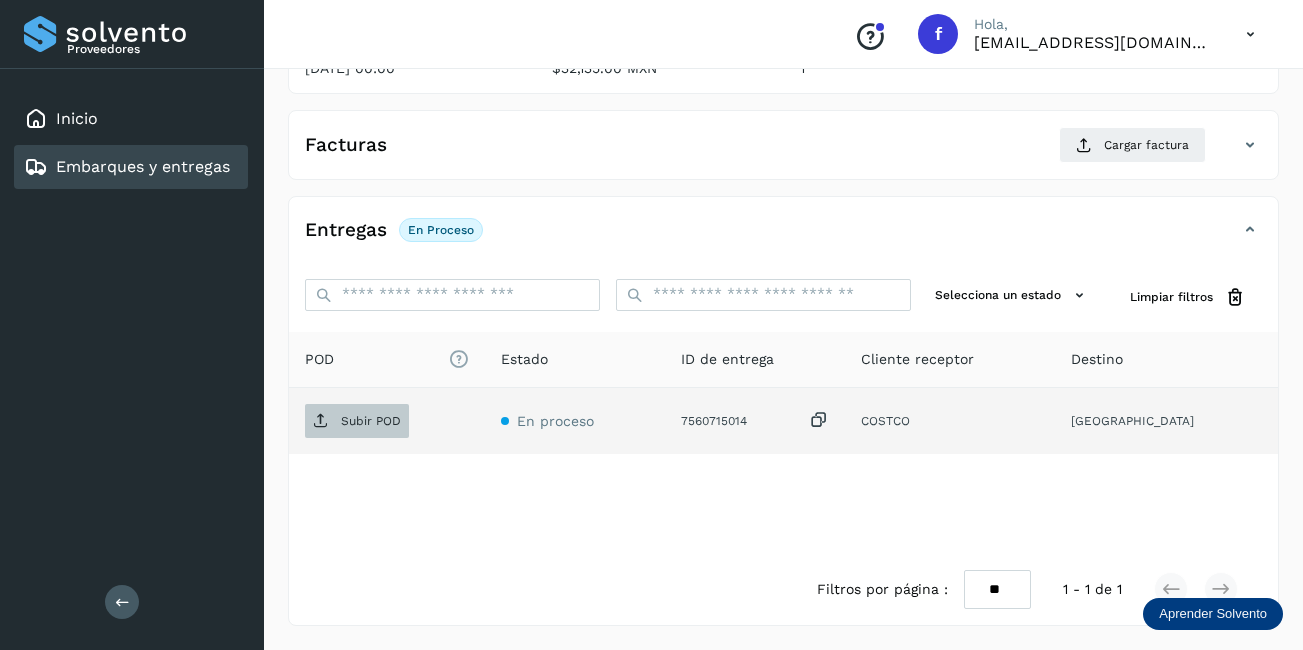 click on "Subir POD" at bounding box center [371, 421] 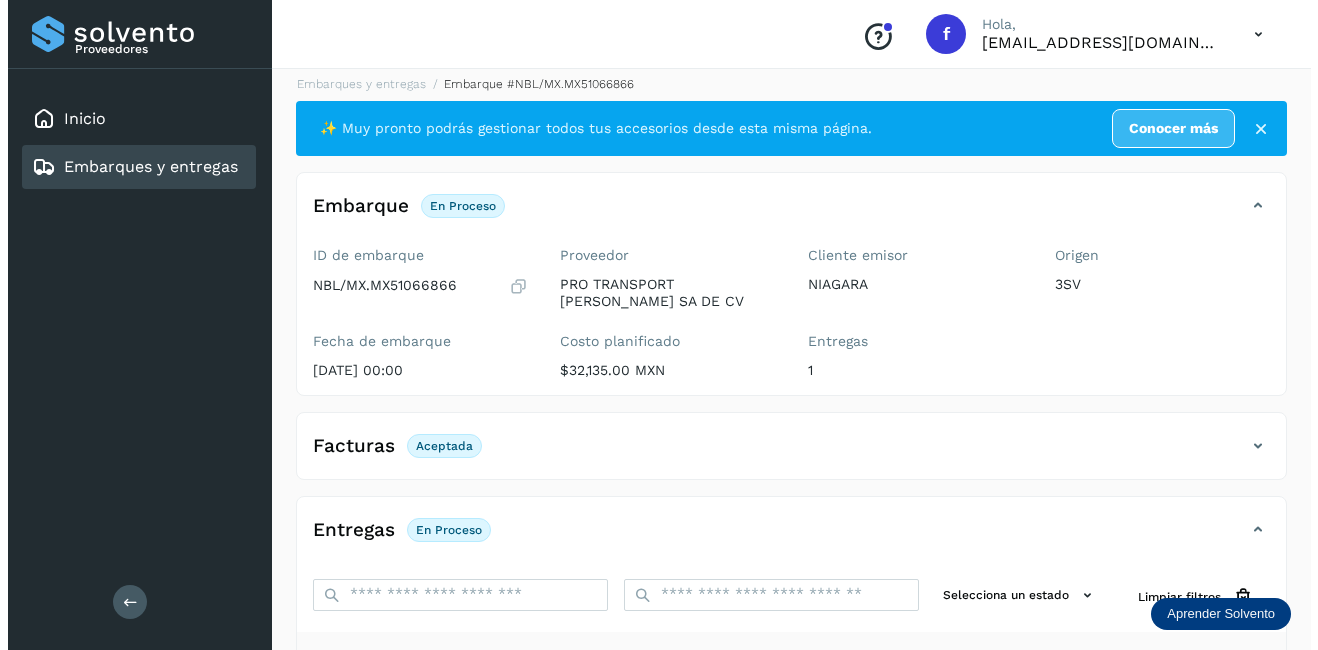 scroll, scrollTop: 0, scrollLeft: 0, axis: both 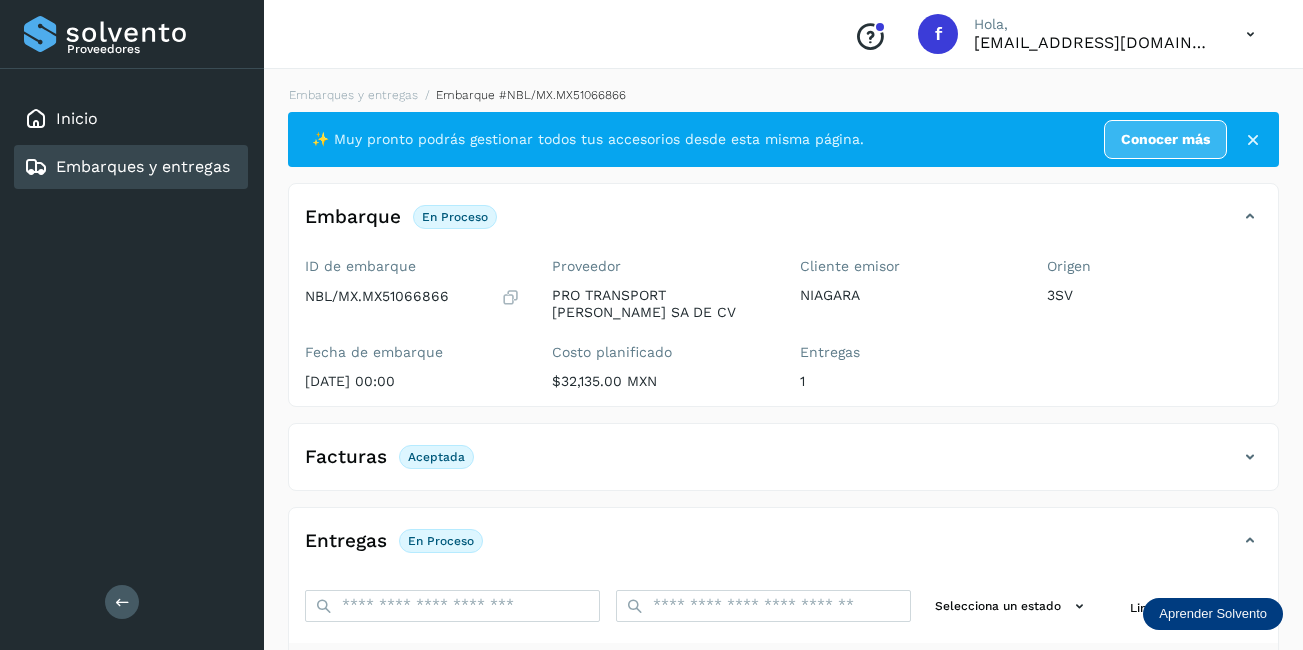 click on "Embarques y entregas" at bounding box center (127, 167) 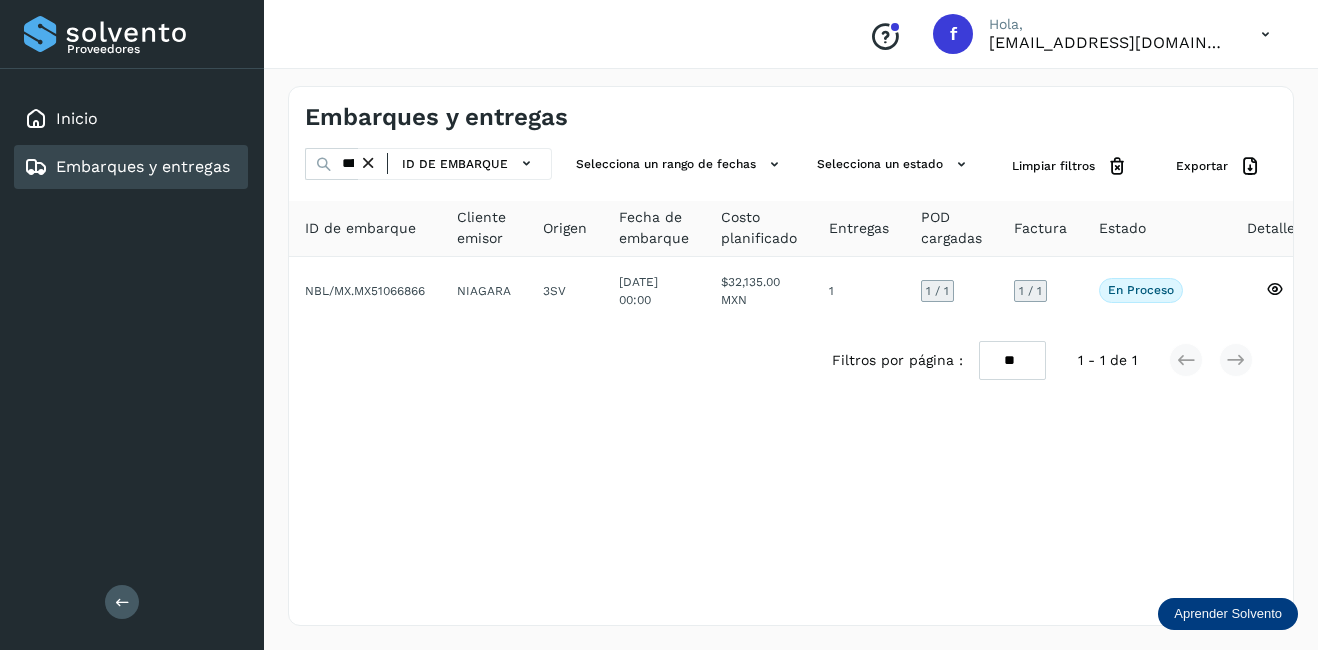 click at bounding box center [368, 163] 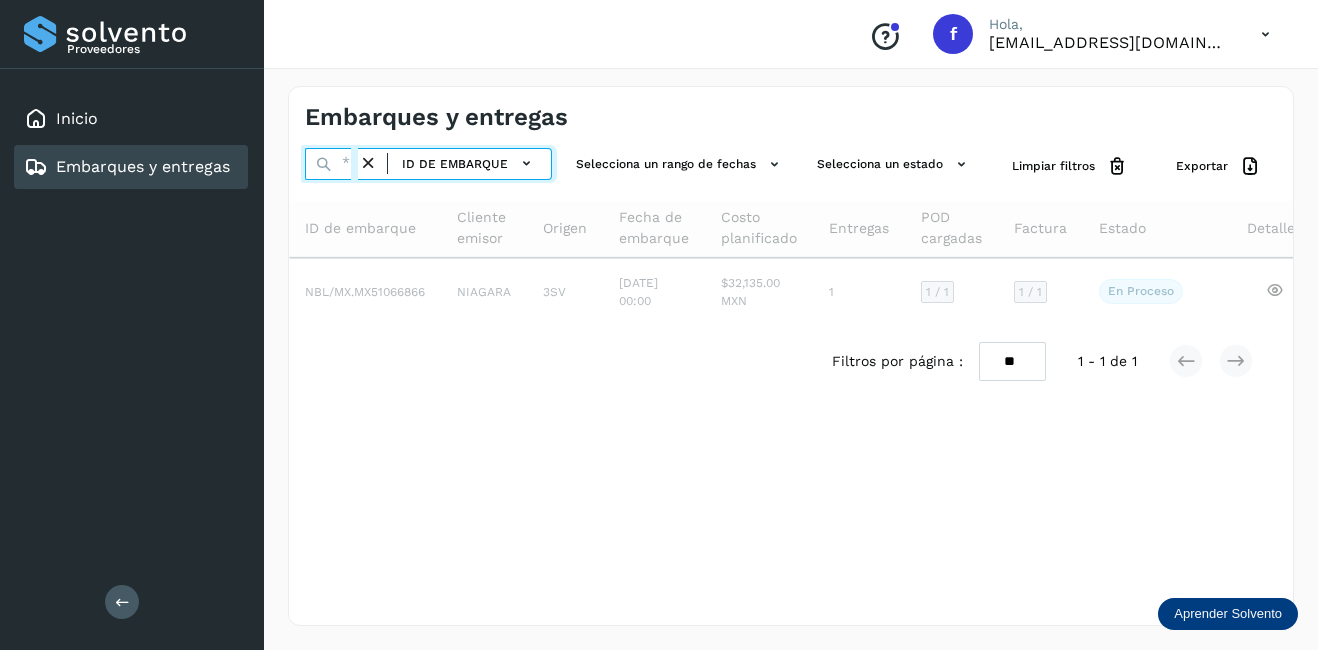 click at bounding box center [331, 164] 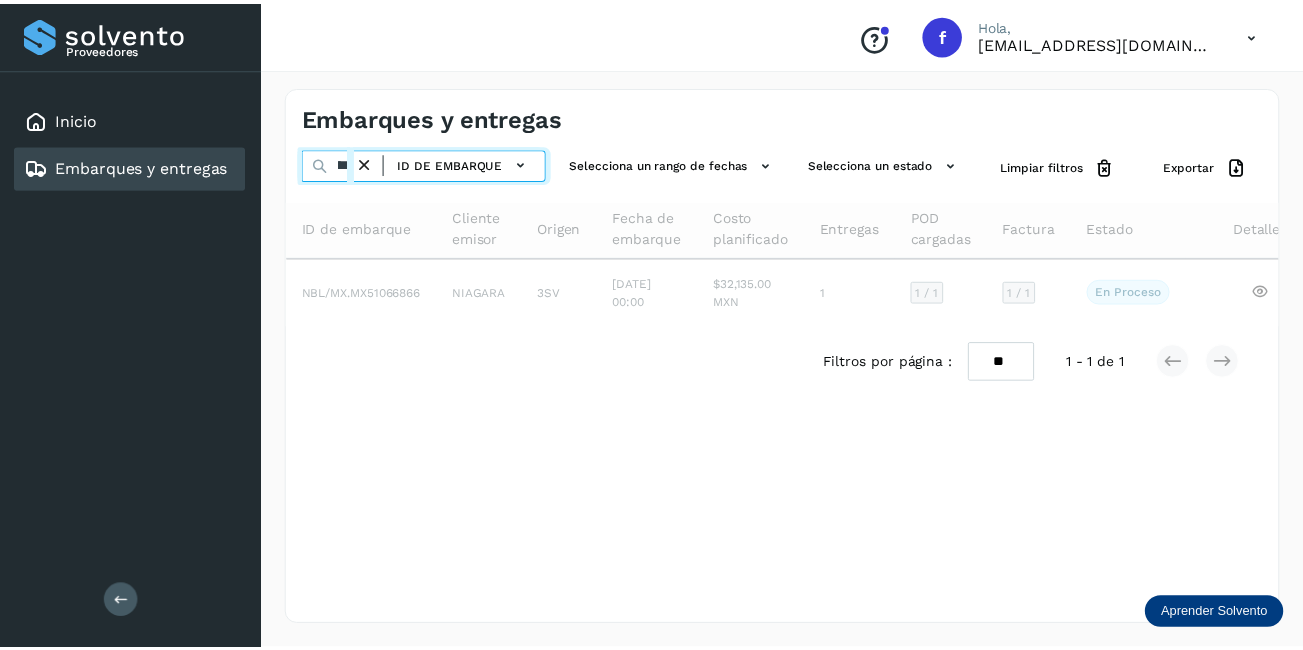 scroll, scrollTop: 0, scrollLeft: 54, axis: horizontal 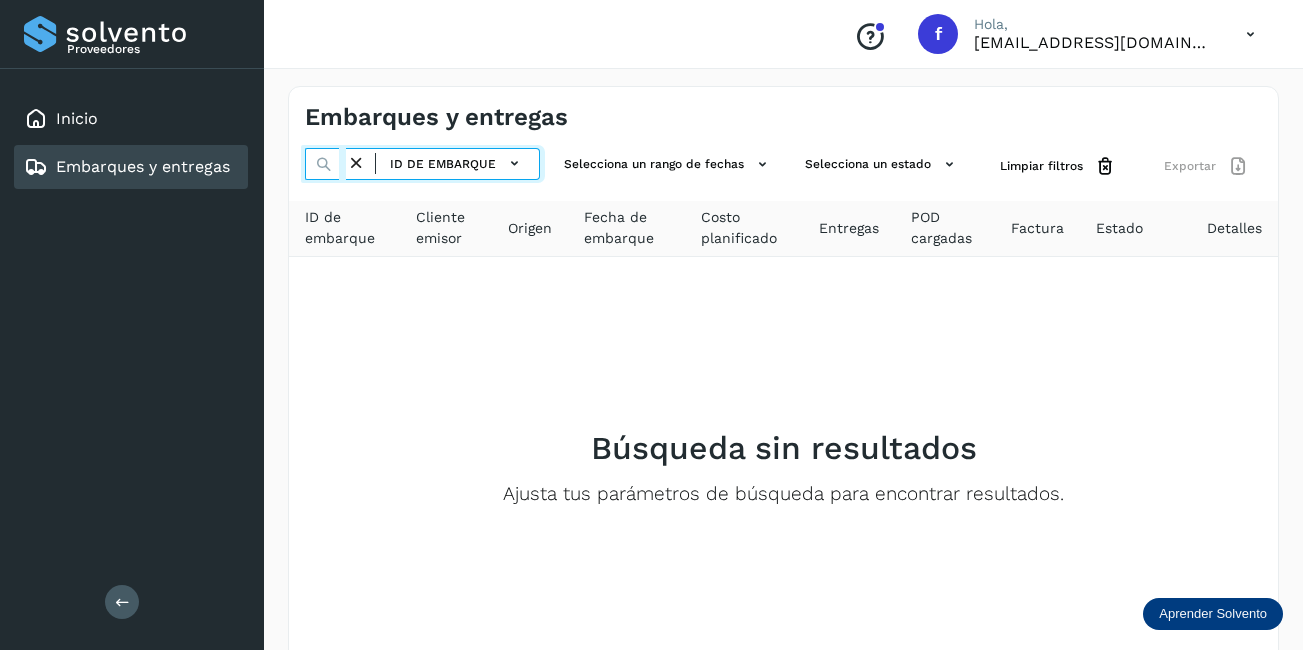 type on "********" 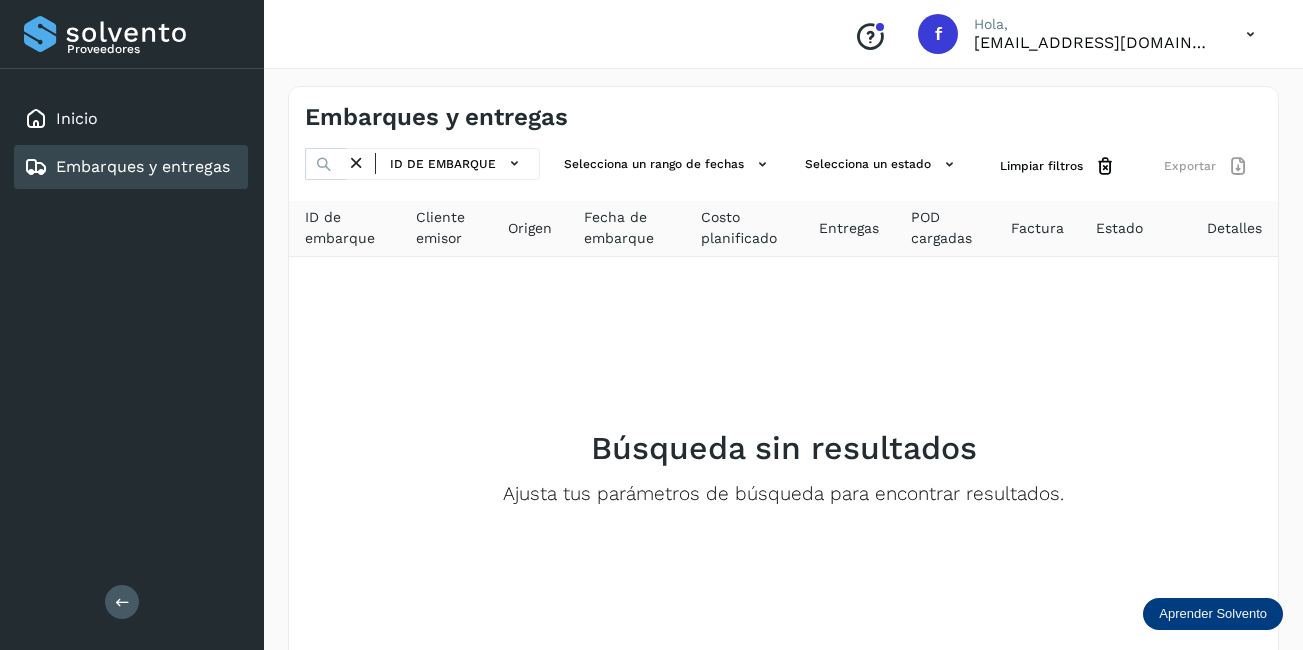 click at bounding box center (356, 163) 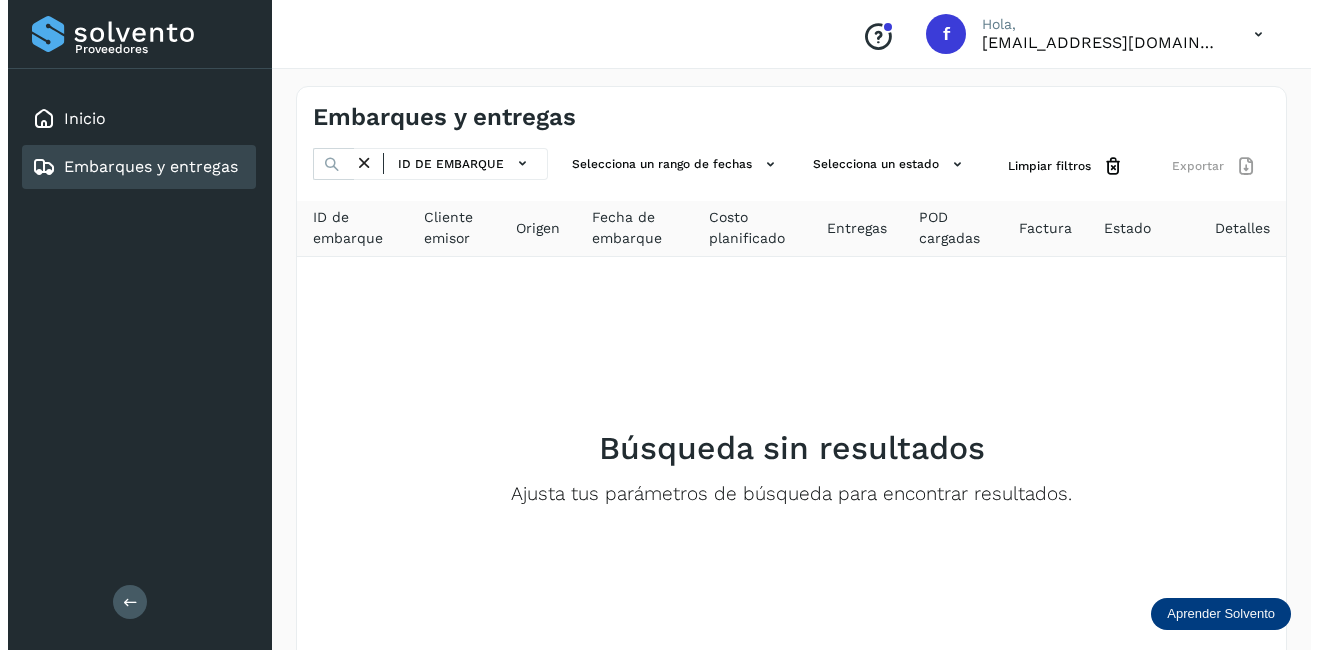scroll, scrollTop: 0, scrollLeft: 0, axis: both 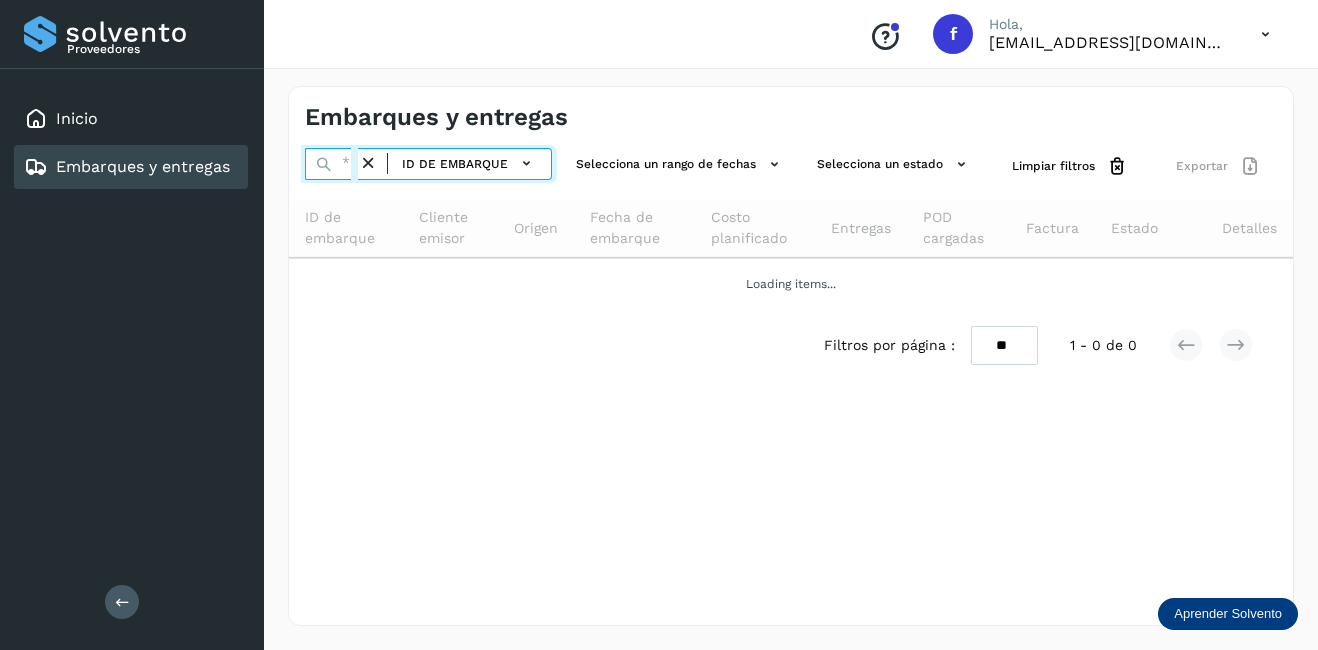 click at bounding box center (331, 164) 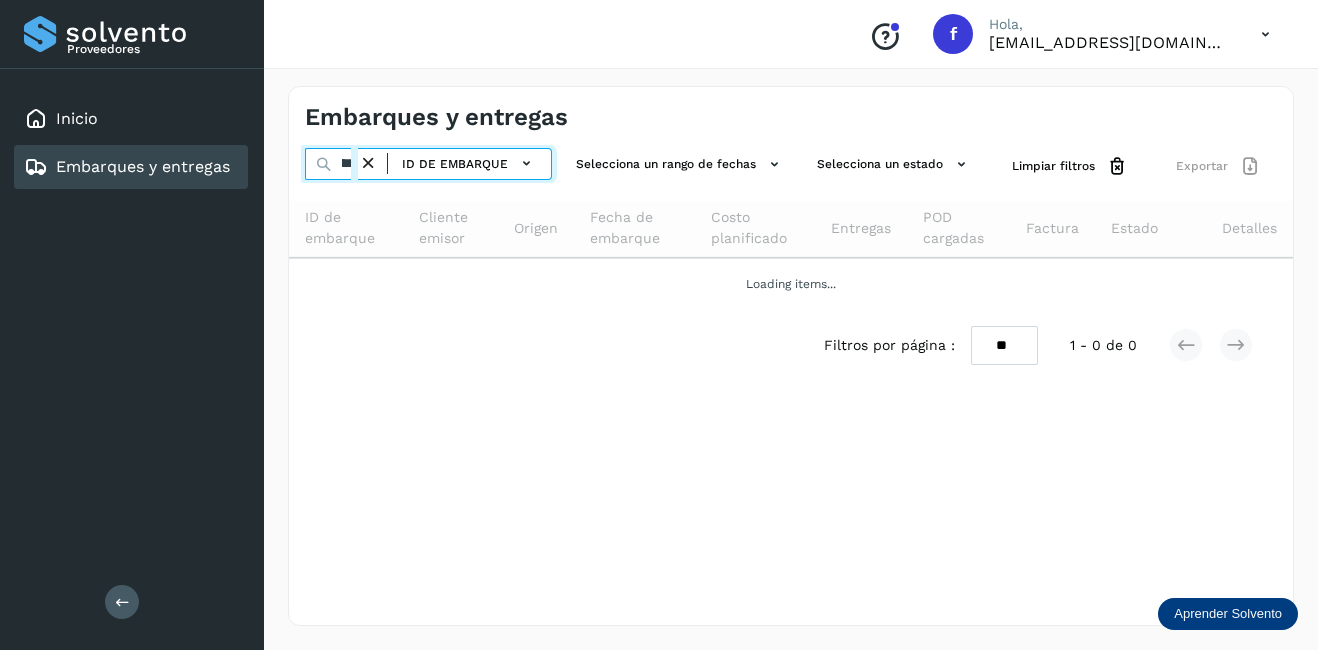 scroll, scrollTop: 0, scrollLeft: 54, axis: horizontal 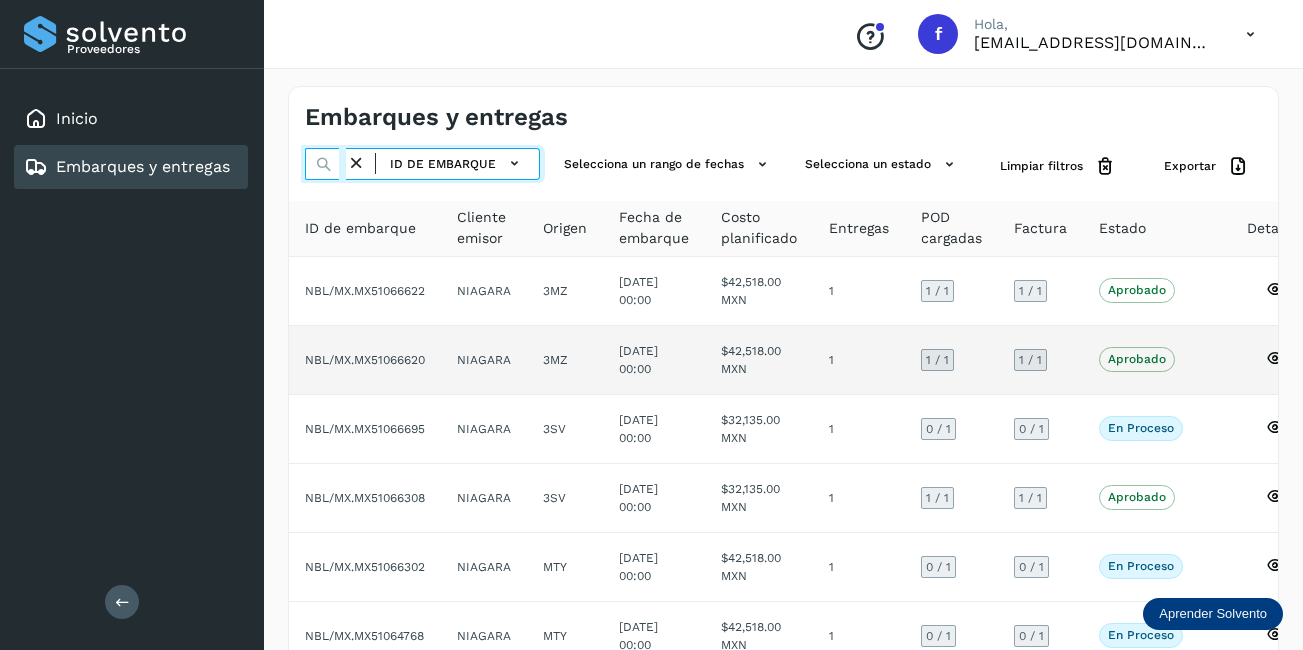type on "********" 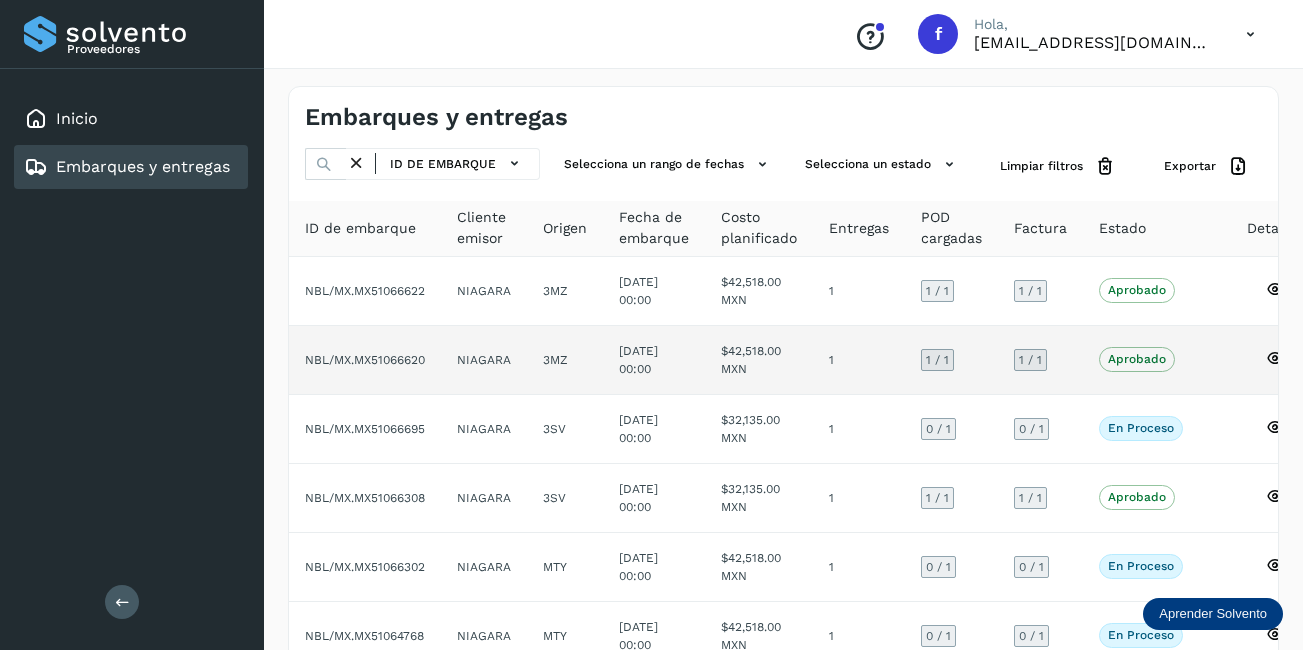 click on "NIAGARA" 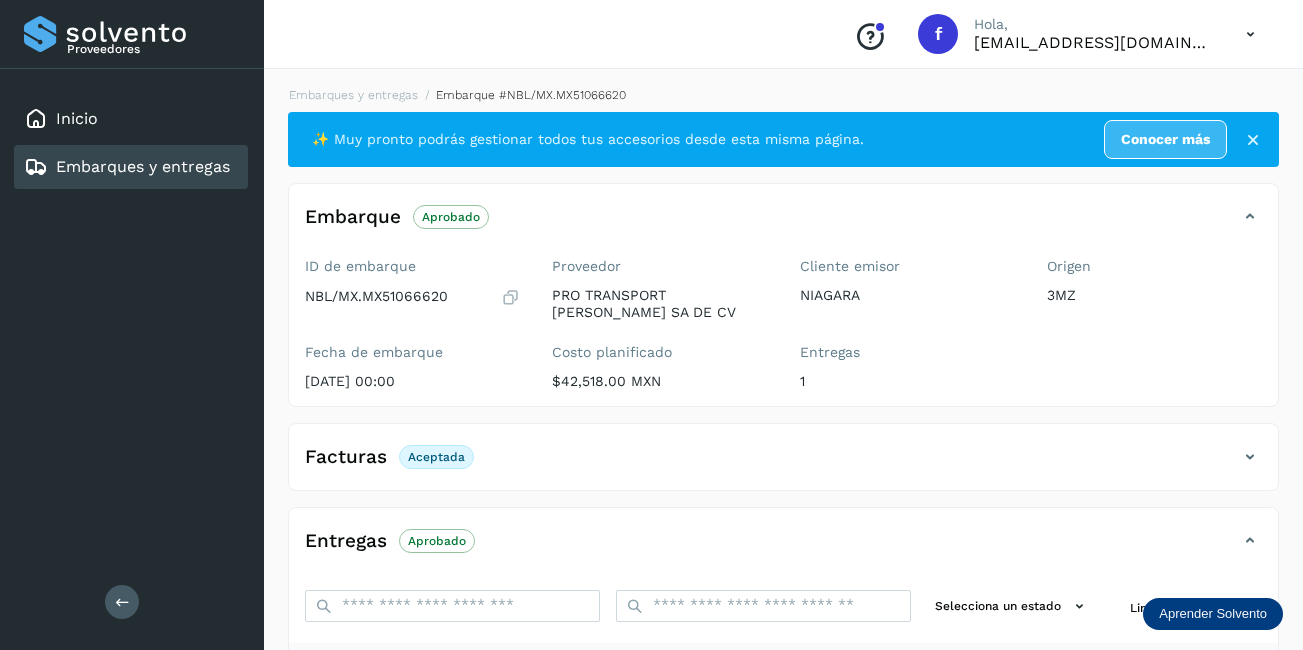 click on "Embarques y entregas" at bounding box center [127, 167] 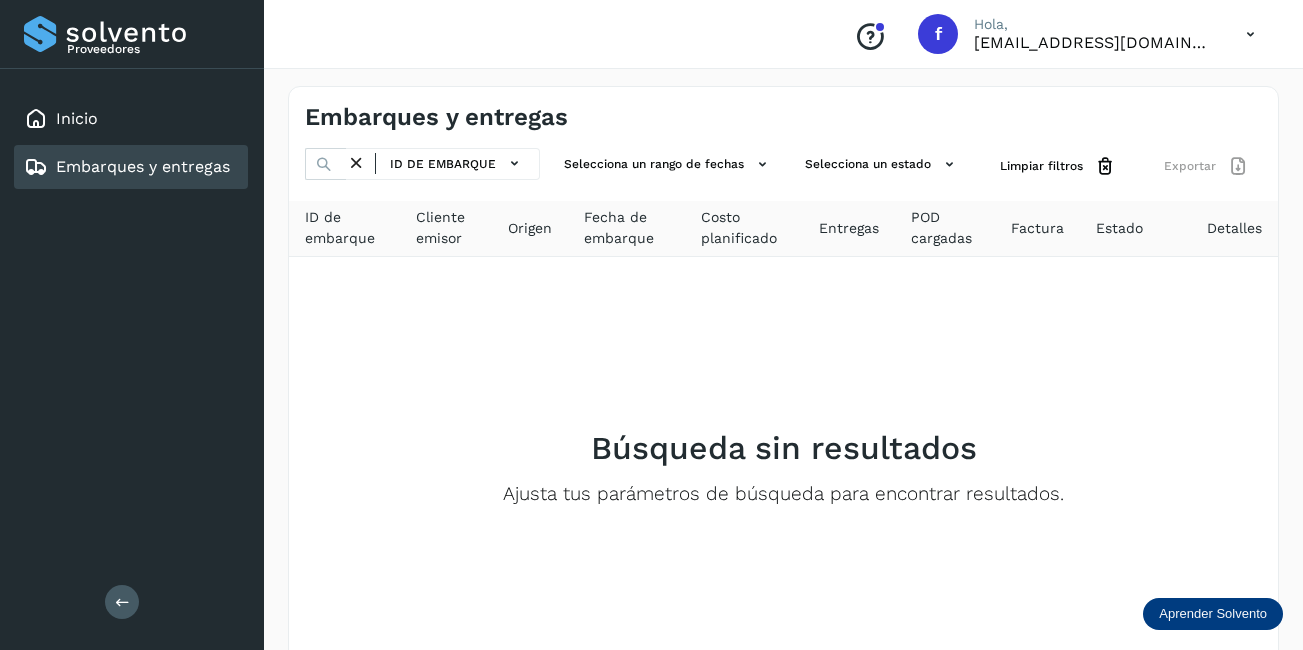 click at bounding box center [356, 163] 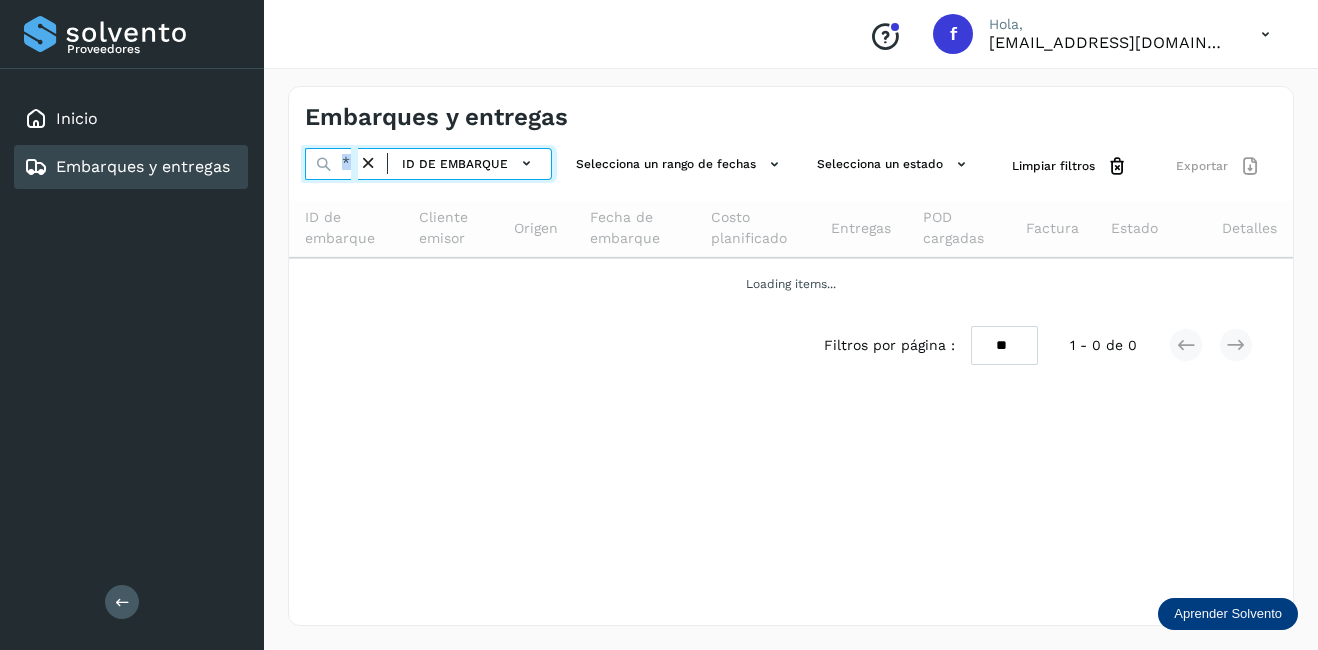 click at bounding box center (331, 164) 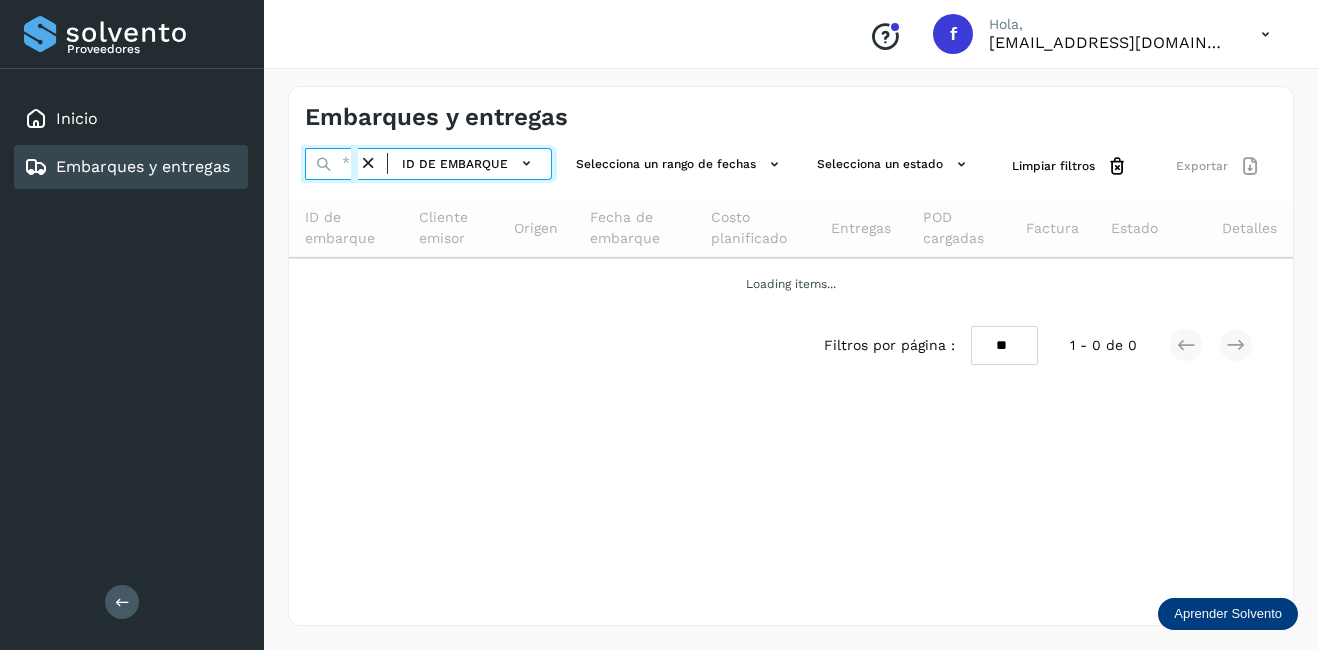 click at bounding box center [331, 164] 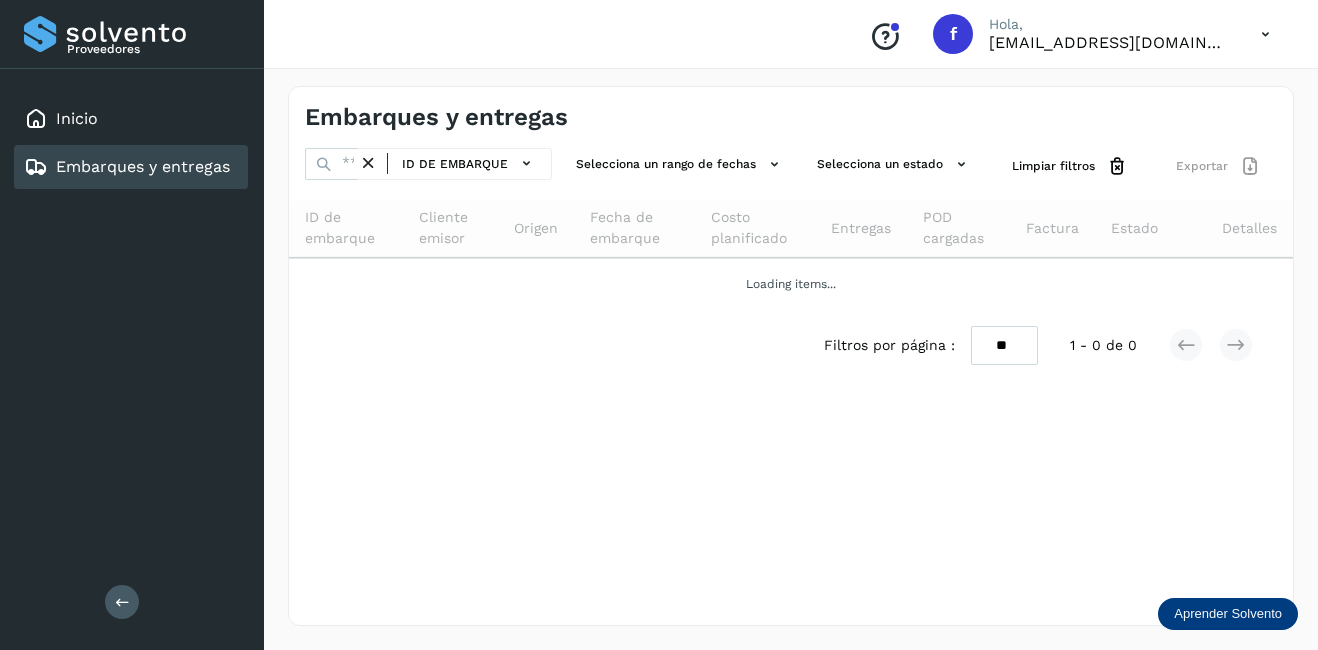 click at bounding box center [368, 163] 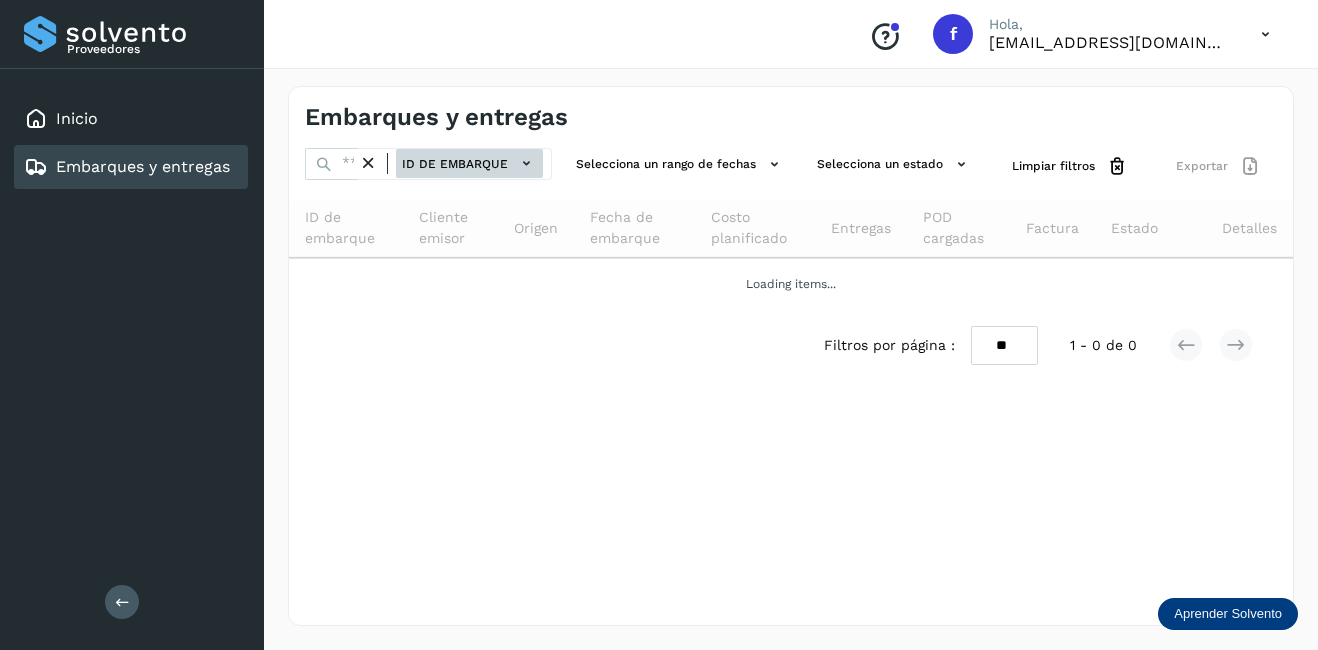 click on "ID de embarque" 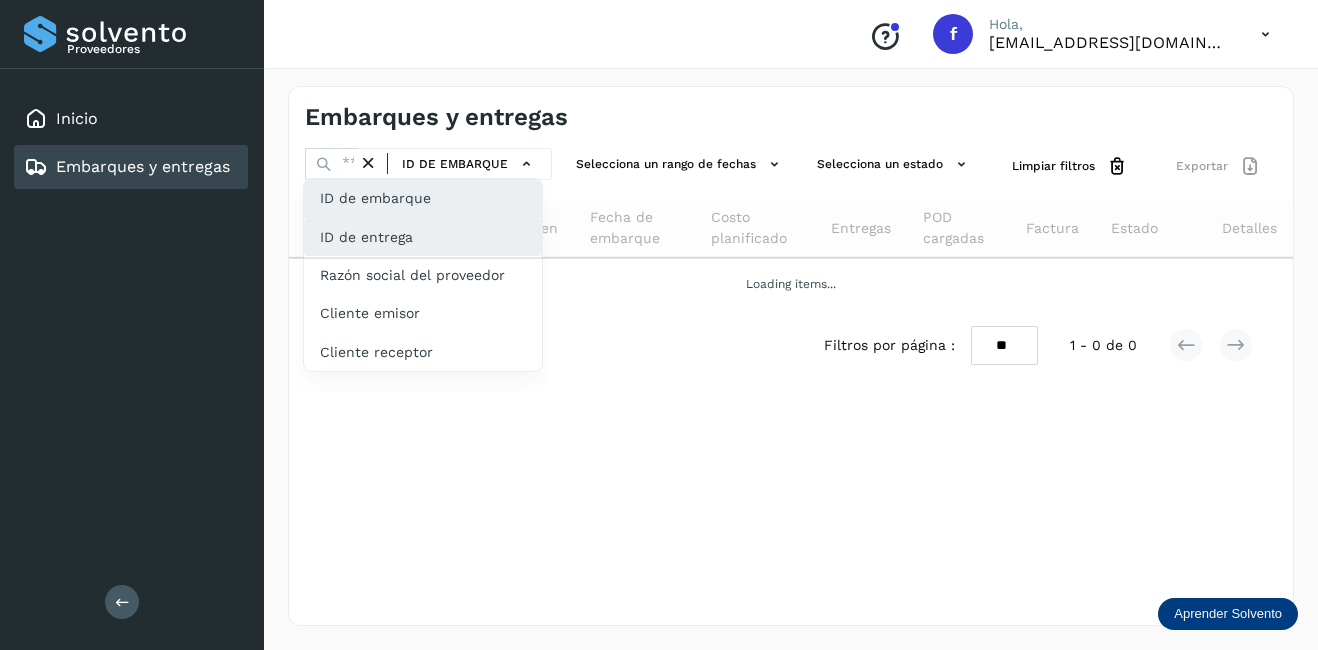 click on "ID de entrega" 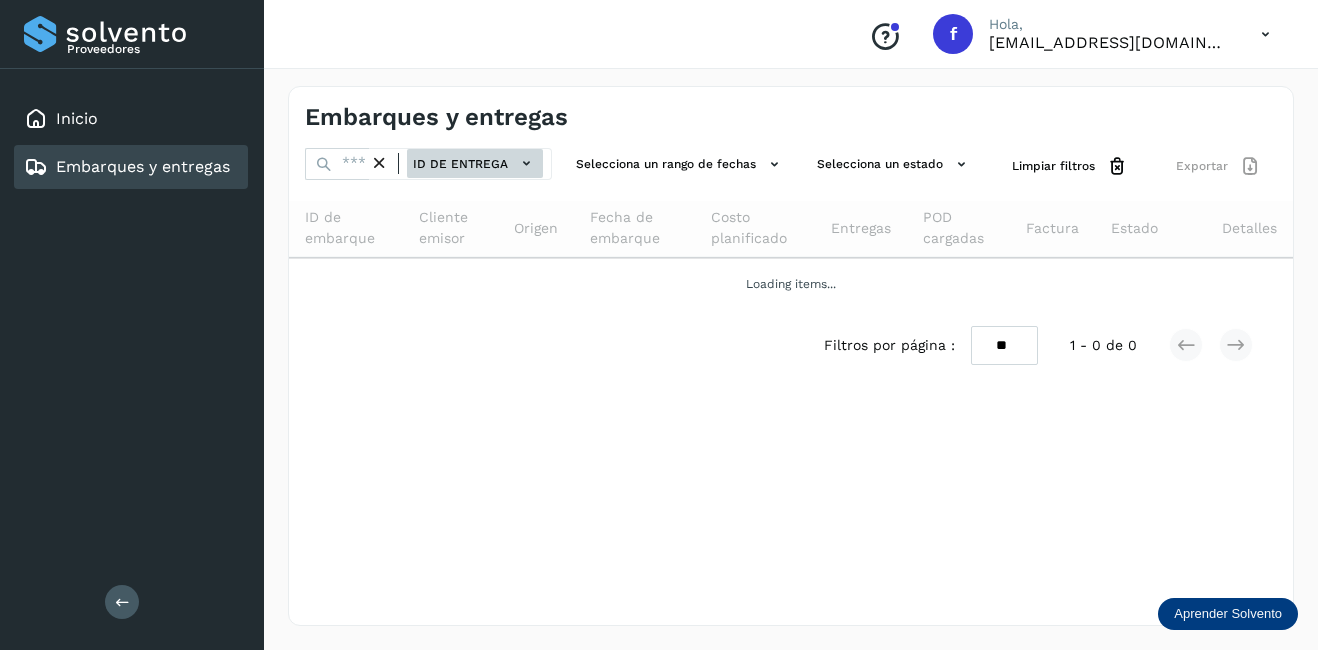 click on "ID de entrega" 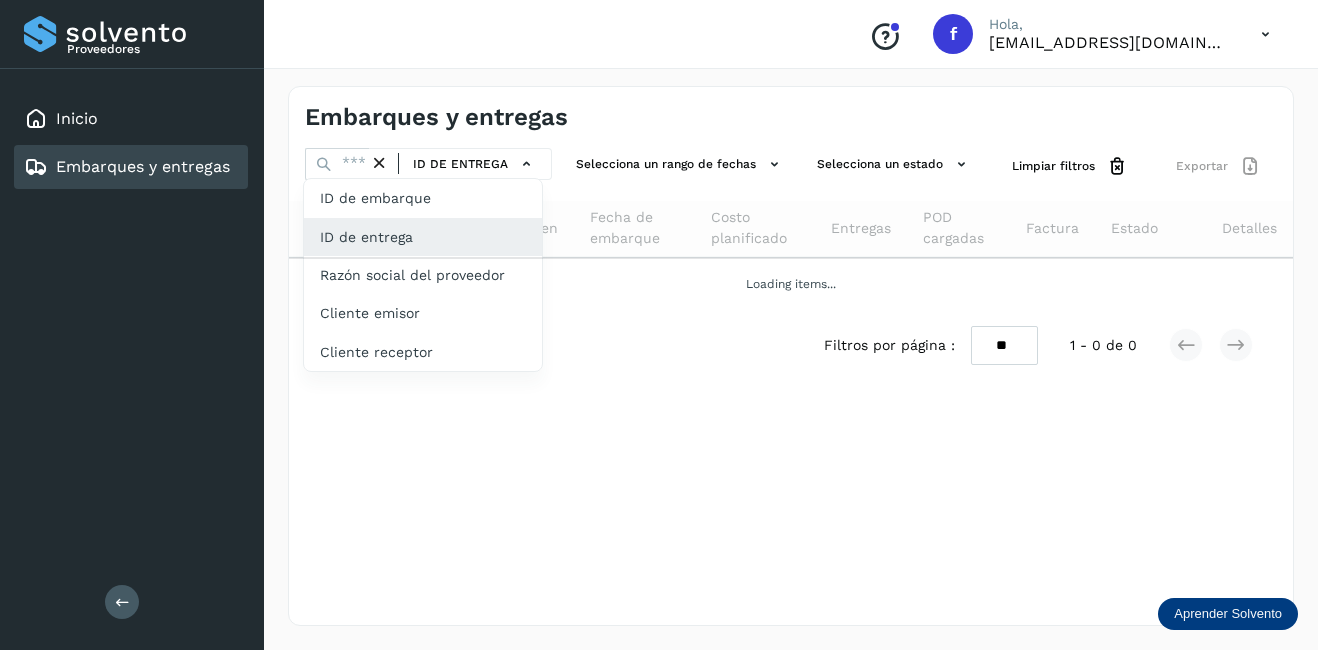 click at bounding box center [659, 325] 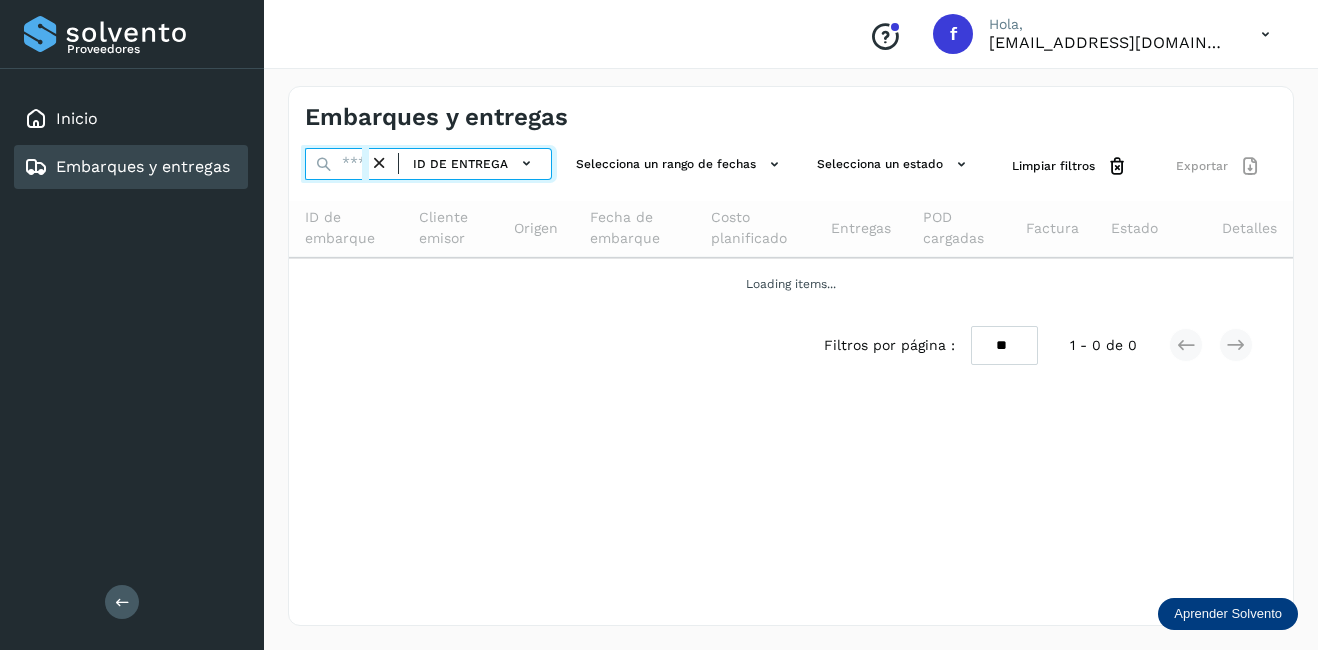 click at bounding box center (337, 164) 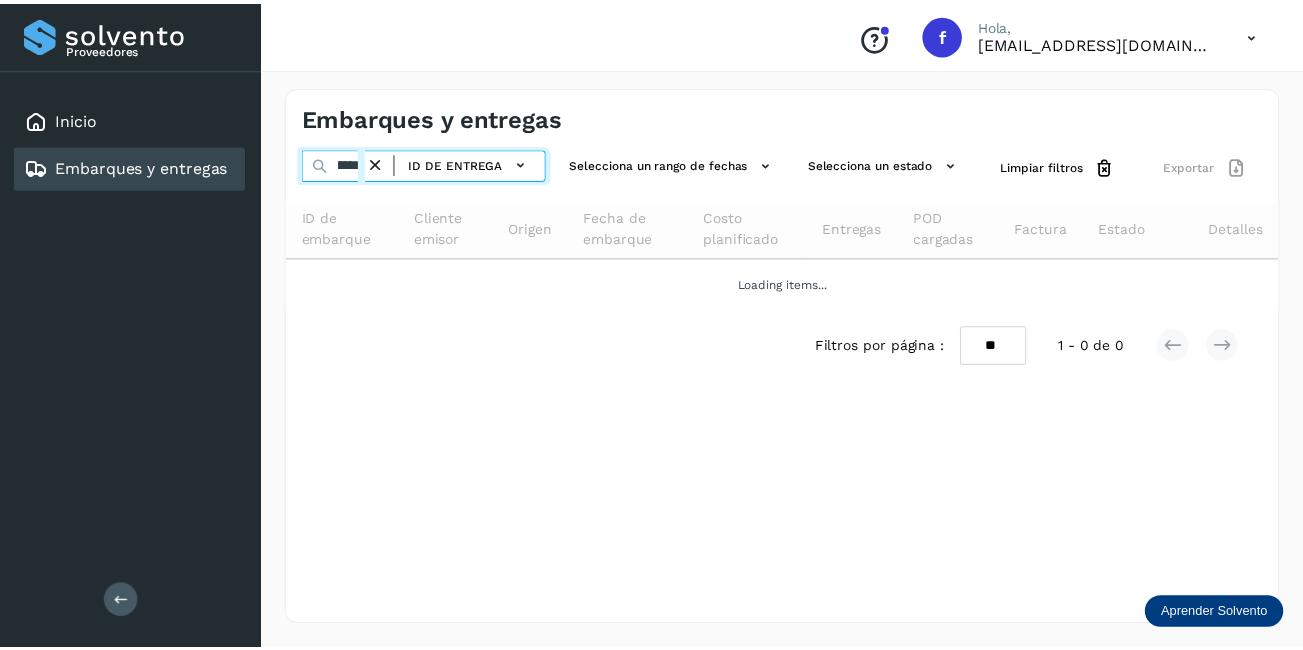 scroll, scrollTop: 0, scrollLeft: 60, axis: horizontal 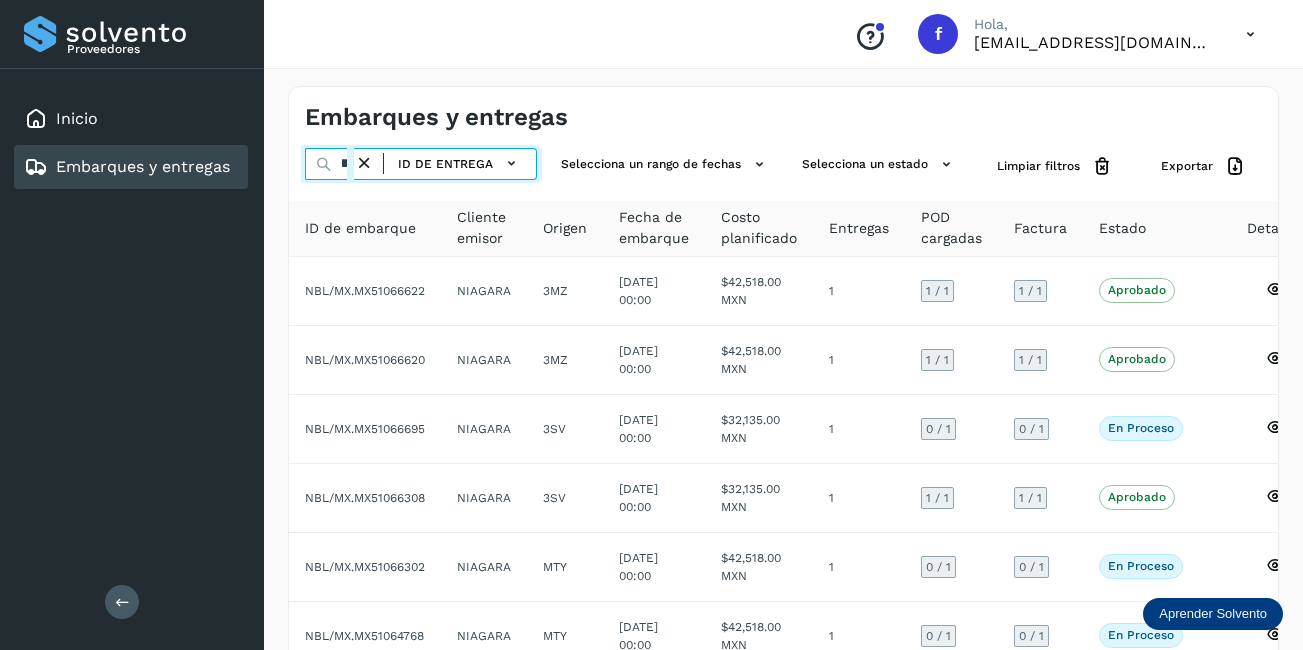 type on "**********" 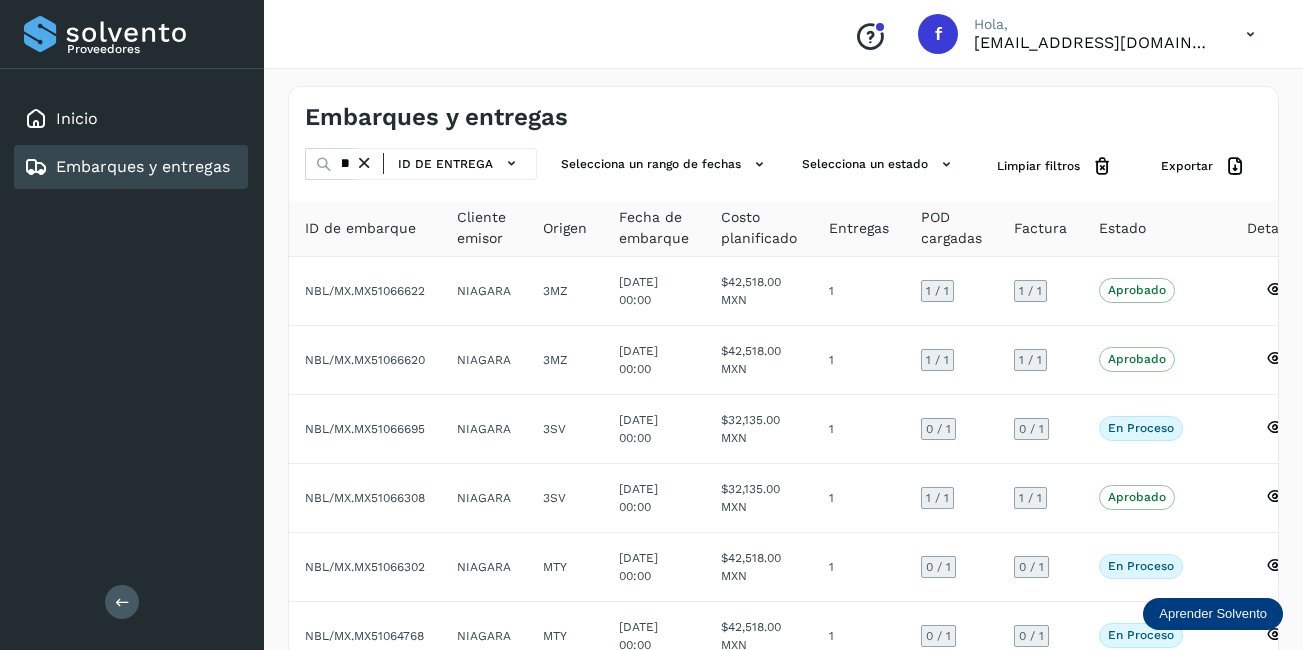 click at bounding box center [364, 163] 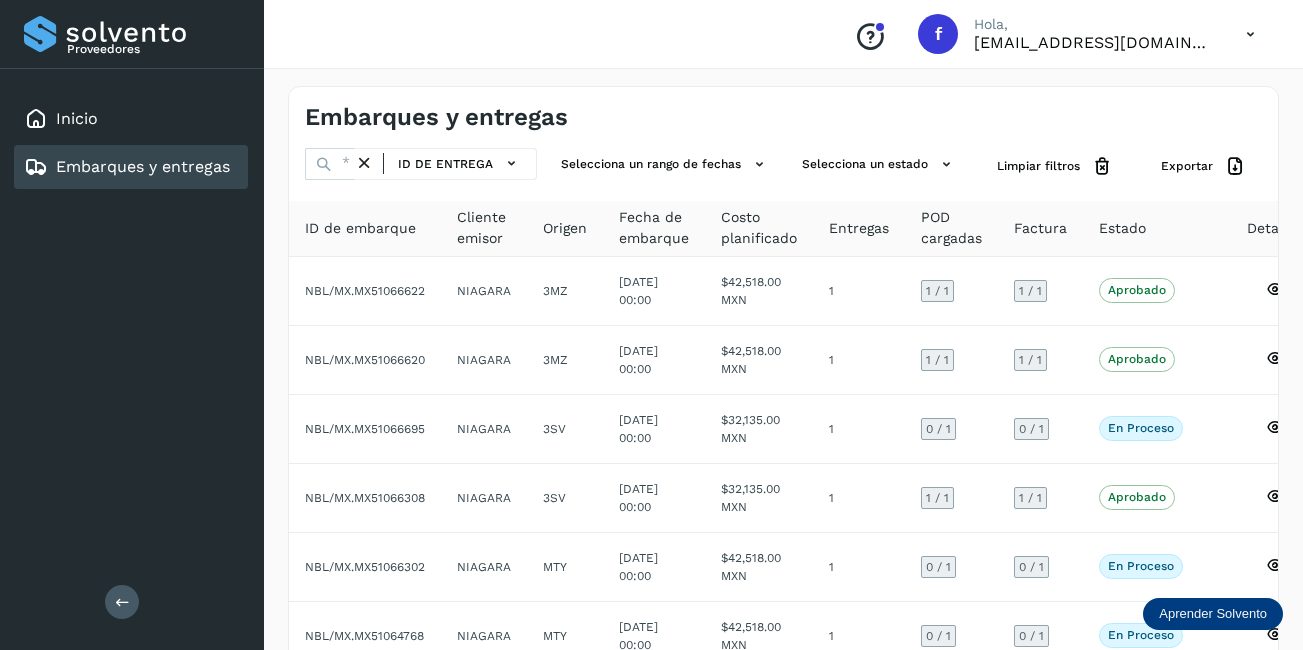 scroll, scrollTop: 0, scrollLeft: 0, axis: both 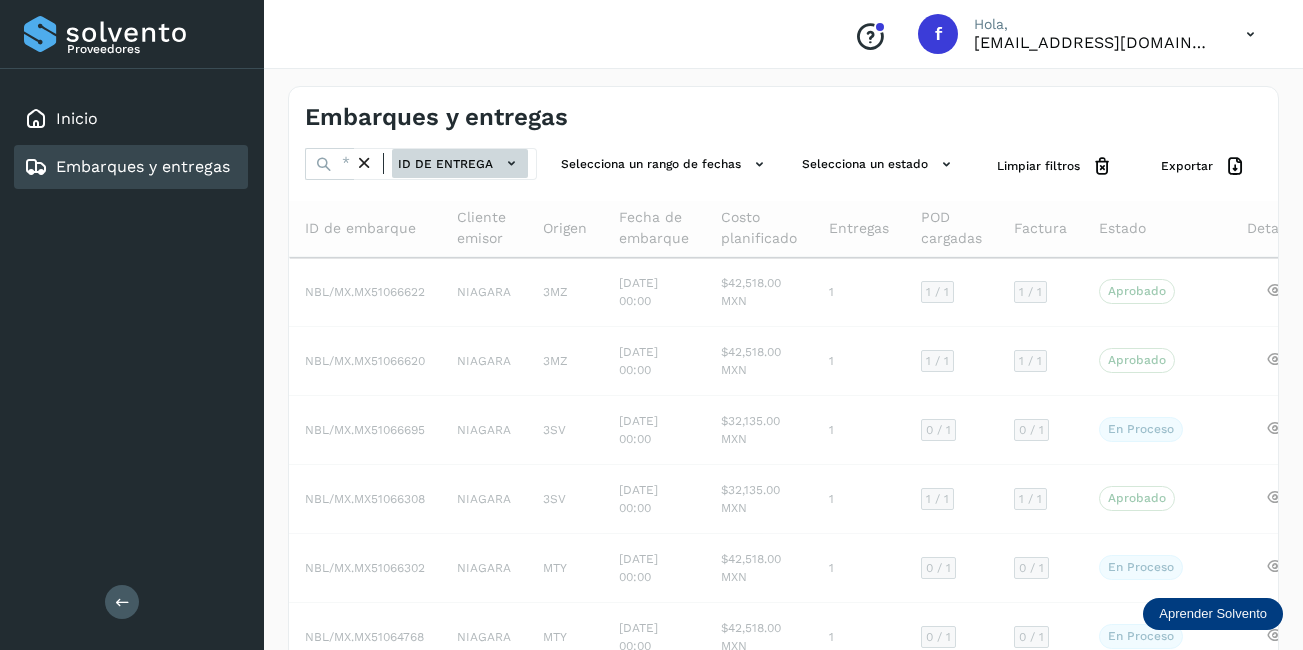 click on "ID de entrega" 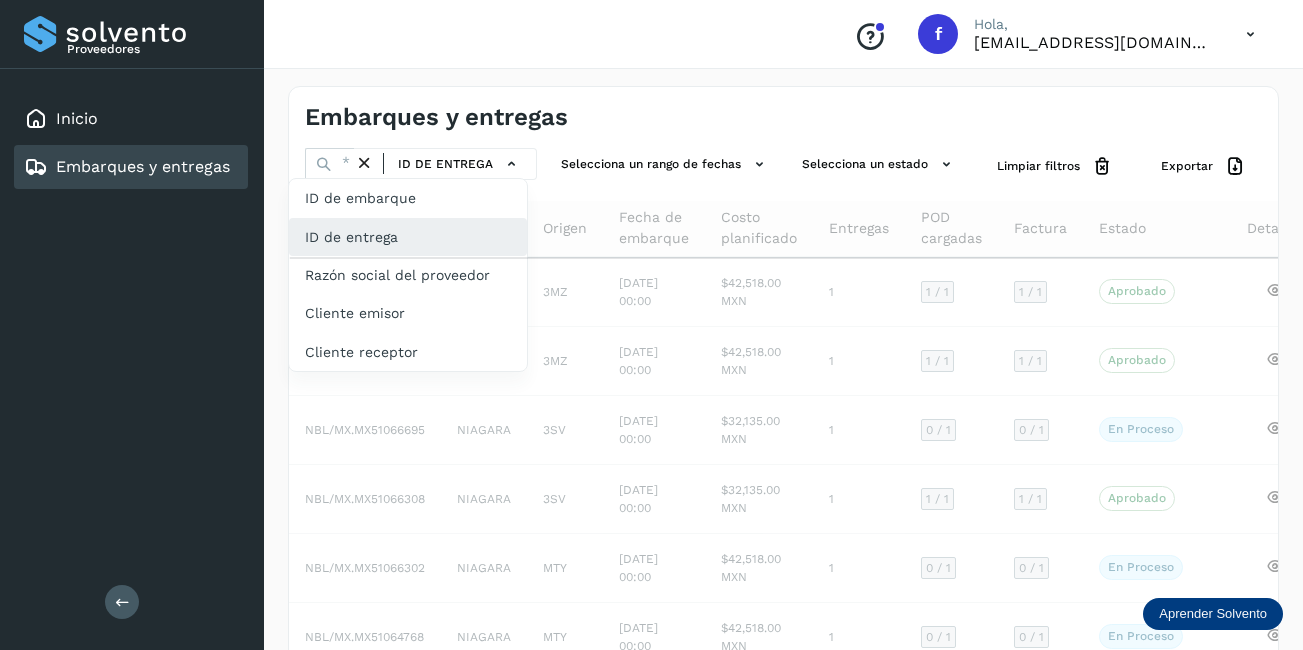 click on "ID de entrega" 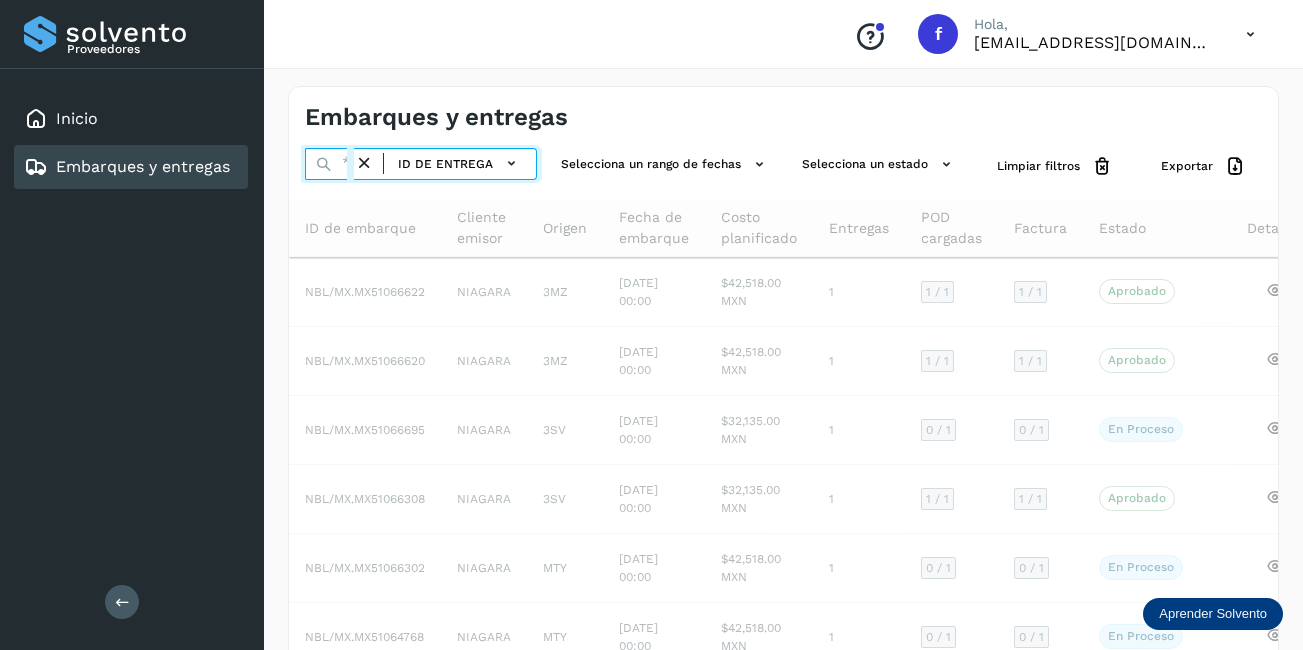 click at bounding box center [329, 164] 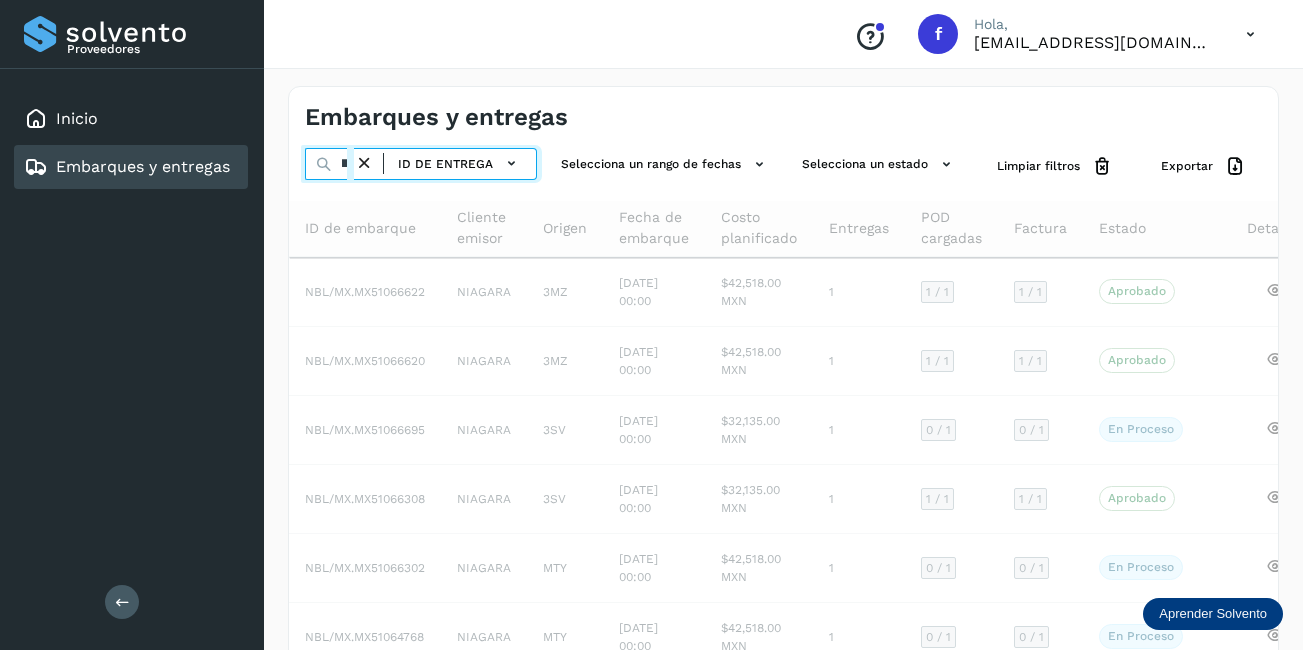 scroll, scrollTop: 0, scrollLeft: 49, axis: horizontal 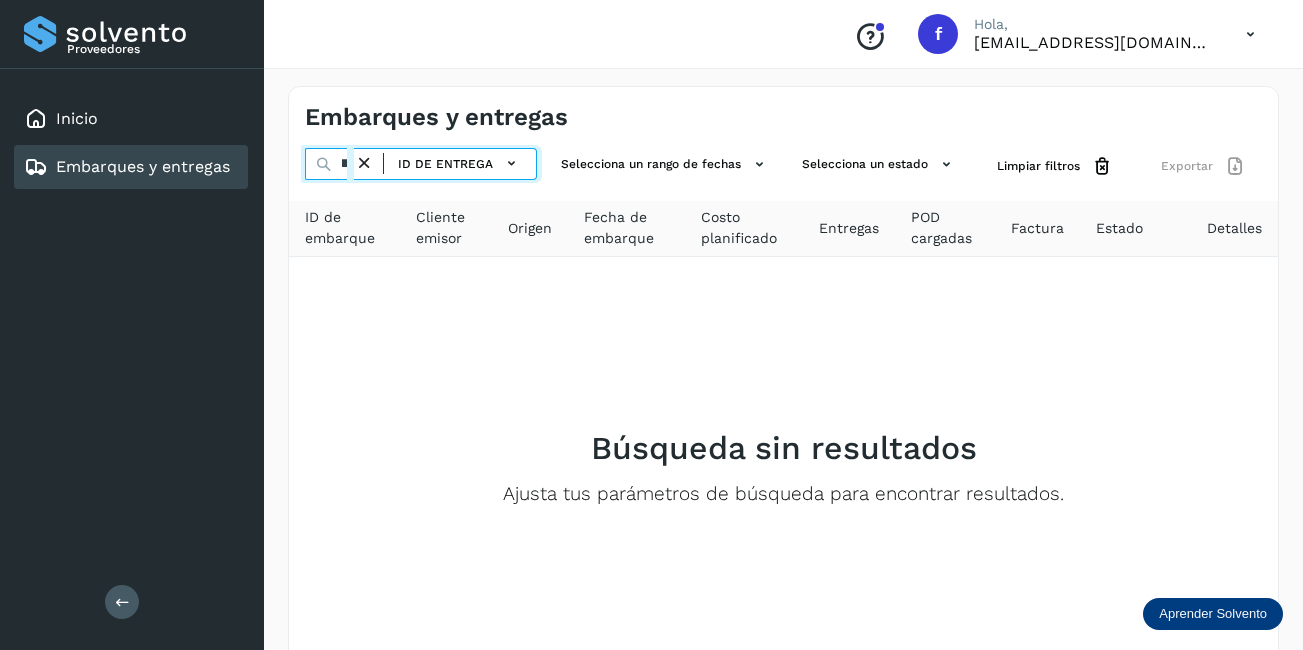 type on "*******" 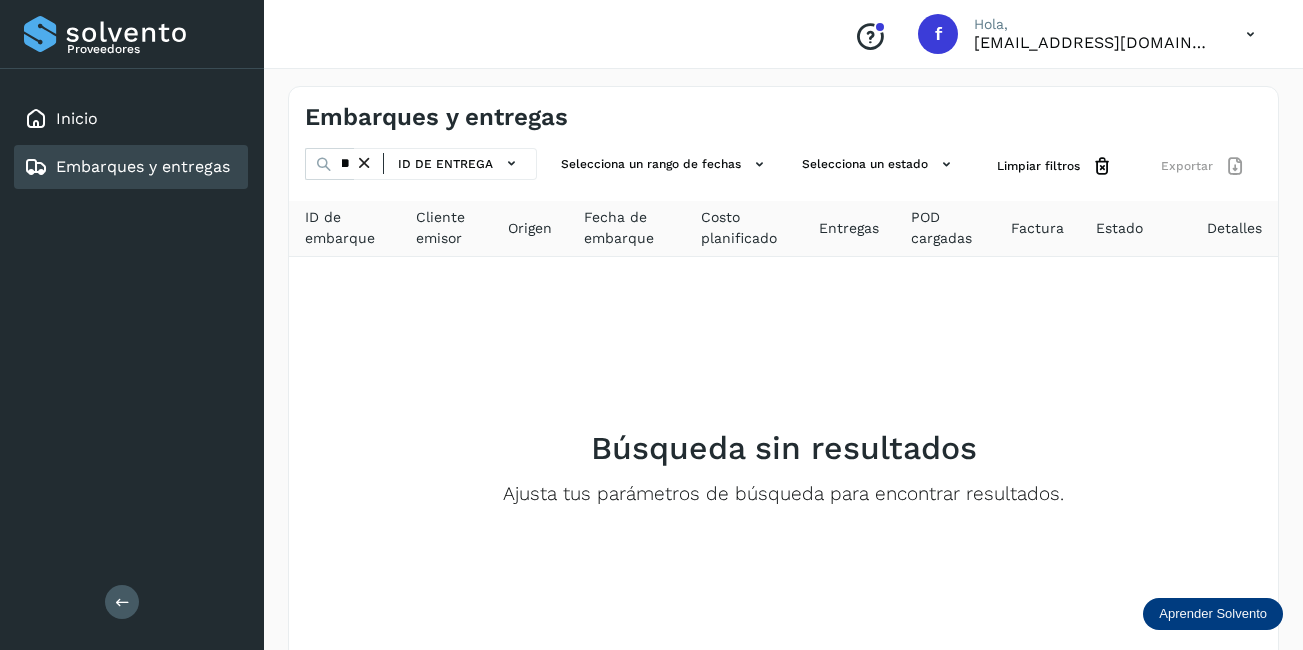 click at bounding box center (364, 163) 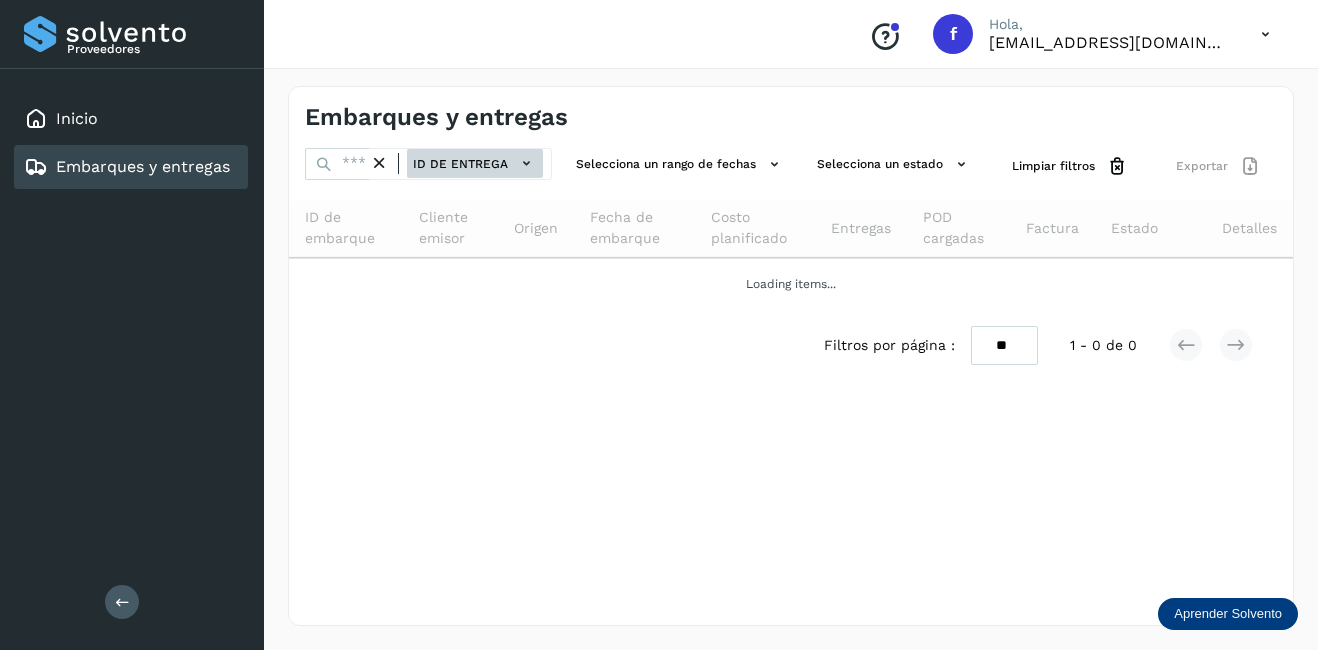 click on "ID de entrega" 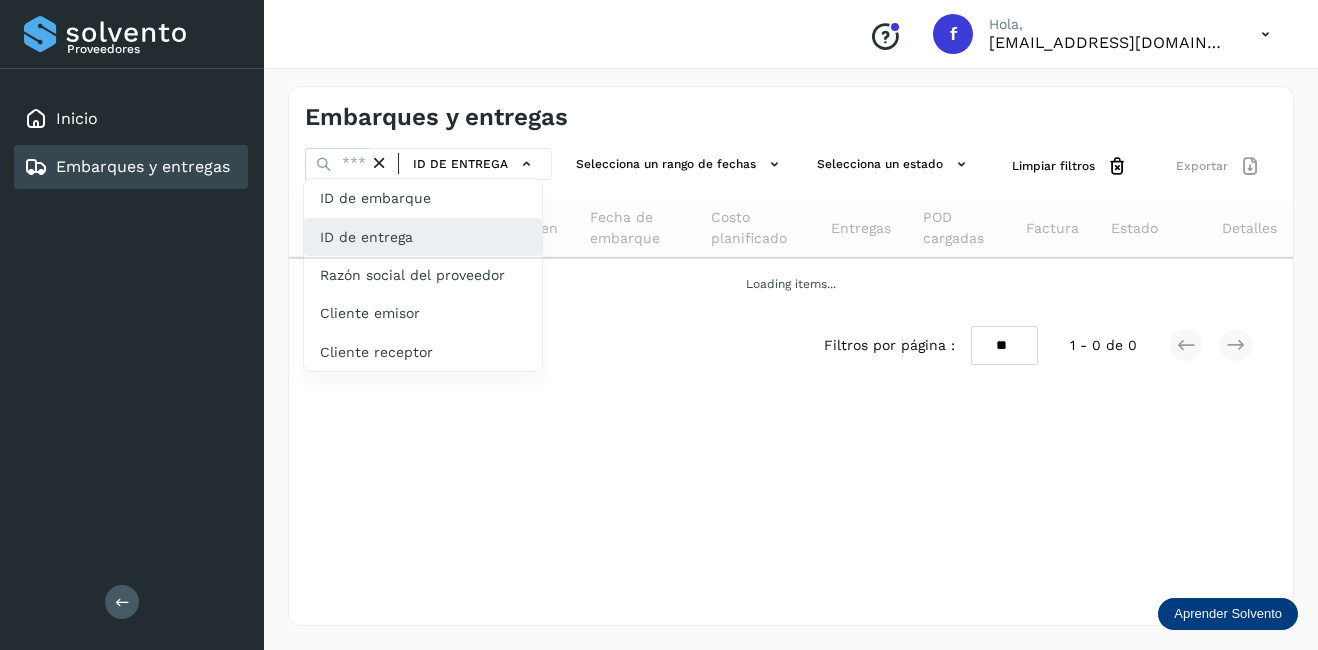 click on "ID de entrega" 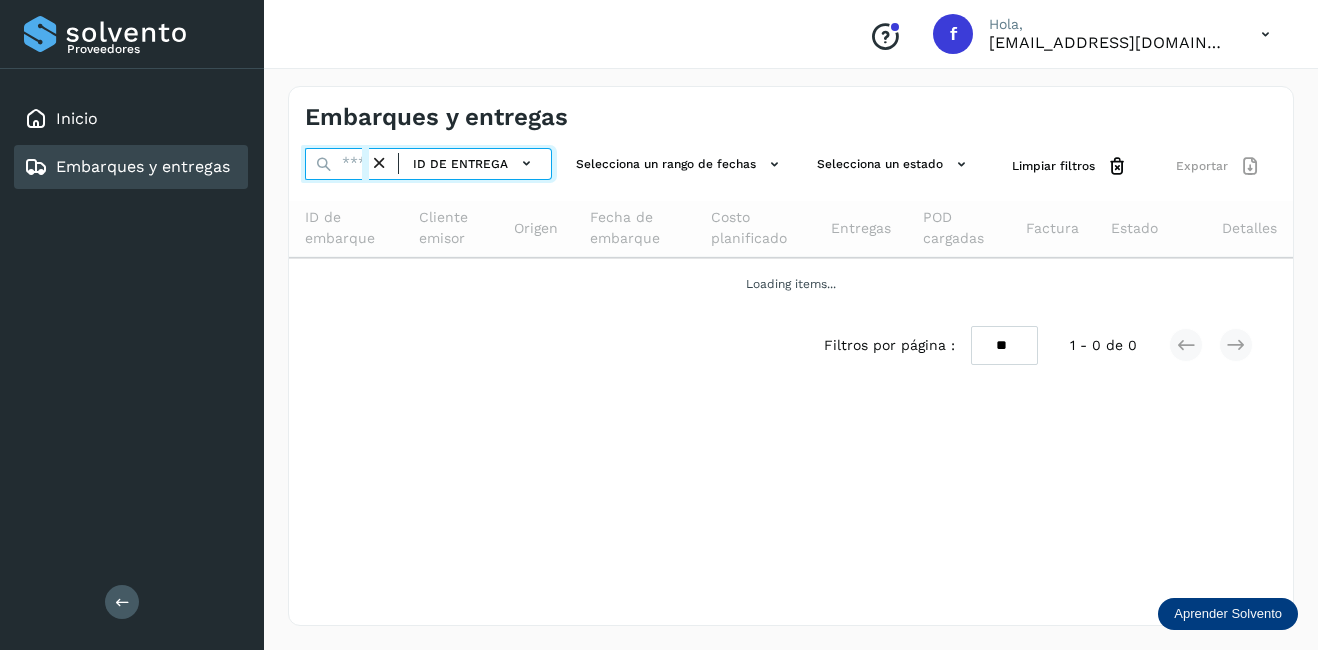 click at bounding box center (337, 164) 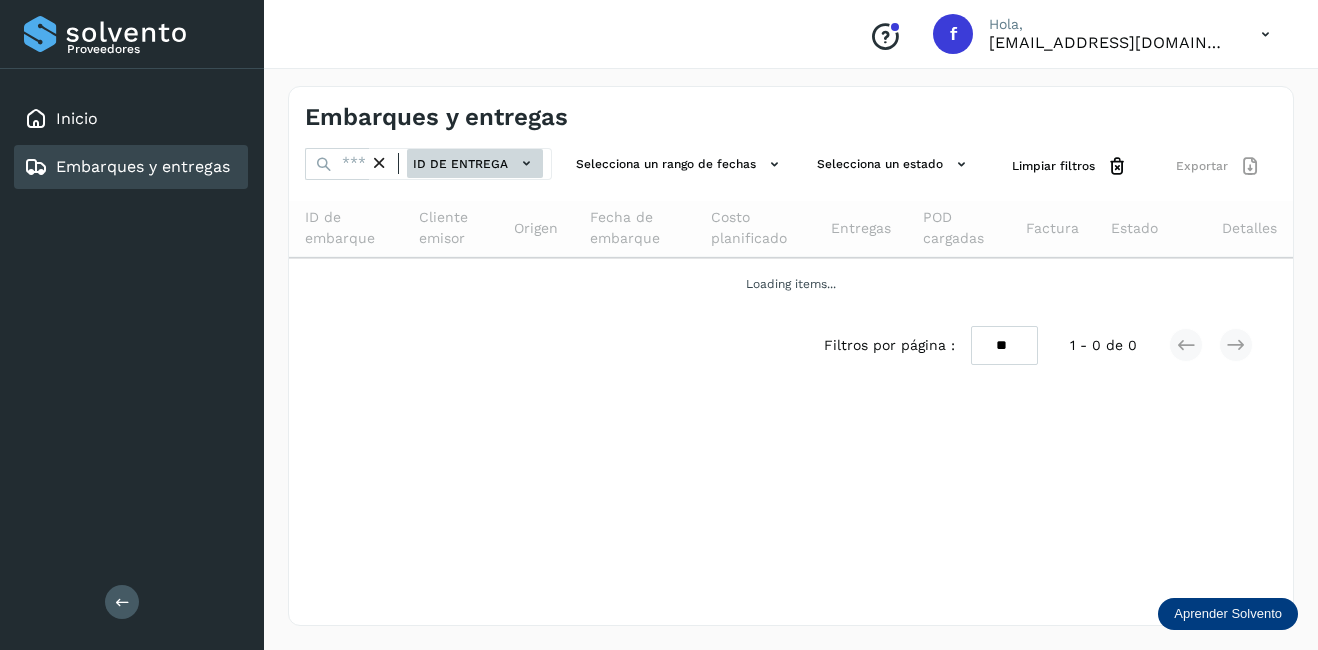 click on "ID de entrega" at bounding box center (475, 163) 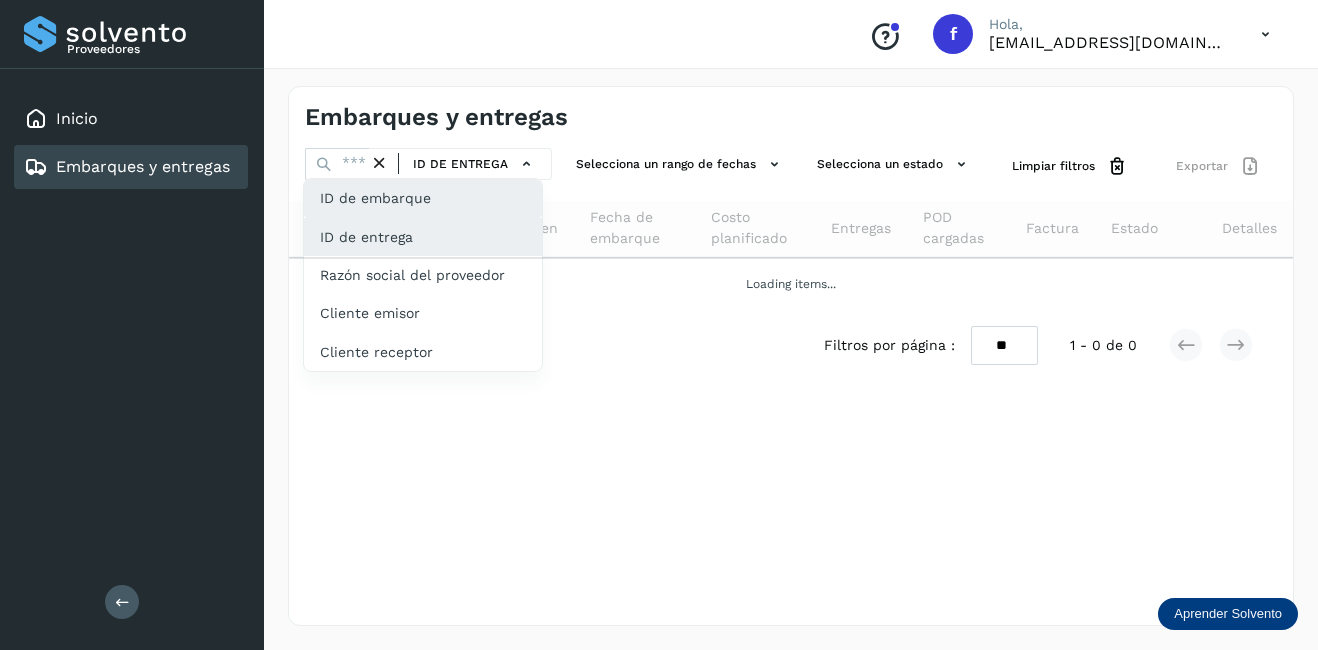 click on "ID de embarque" 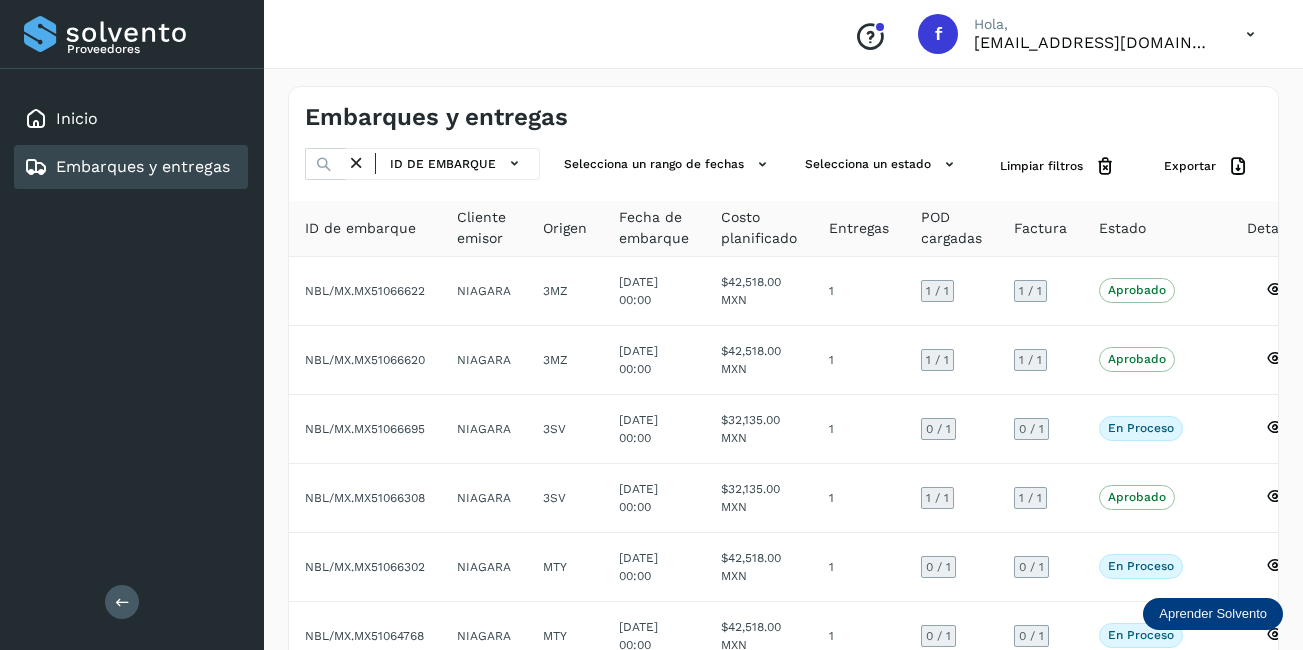 click on "Embarques y entregas ID de embarque Selecciona un rango de fechas  Selecciona un estado Limpiar filtros Exportar ID de embarque Cliente emisor Origen Fecha de embarque Costo planificado Entregas POD cargadas Factura Estado Detalles NBL/MX.MX51066622 NIAGARA 3MZ 19/jul/2025 00:00  $42,518.00 MXN  1 1  / 1 1 / 1 Aprobado
Verifica el estado de la factura o entregas asociadas a este embarque
NBL/MX.MX51066620 NIAGARA 3MZ 19/jul/2025 00:00  $42,518.00 MXN  1 1  / 1 1 / 1 Aprobado
Verifica el estado de la factura o entregas asociadas a este embarque
NBL/MX.MX51066695 NIAGARA 3SV 21/jul/2025 00:00  $32,135.00 MXN  1 0  / 1 0 / 1 En proceso
Verifica el estado de la factura o entregas asociadas a este embarque
NBL/MX.MX51066308 NIAGARA 3SV 20/jul/2025 00:00  $32,135.00 MXN  1 1  / 1 1 / 1 Aprobado
NIAGARA MTY 1 1" at bounding box center (783, 552) 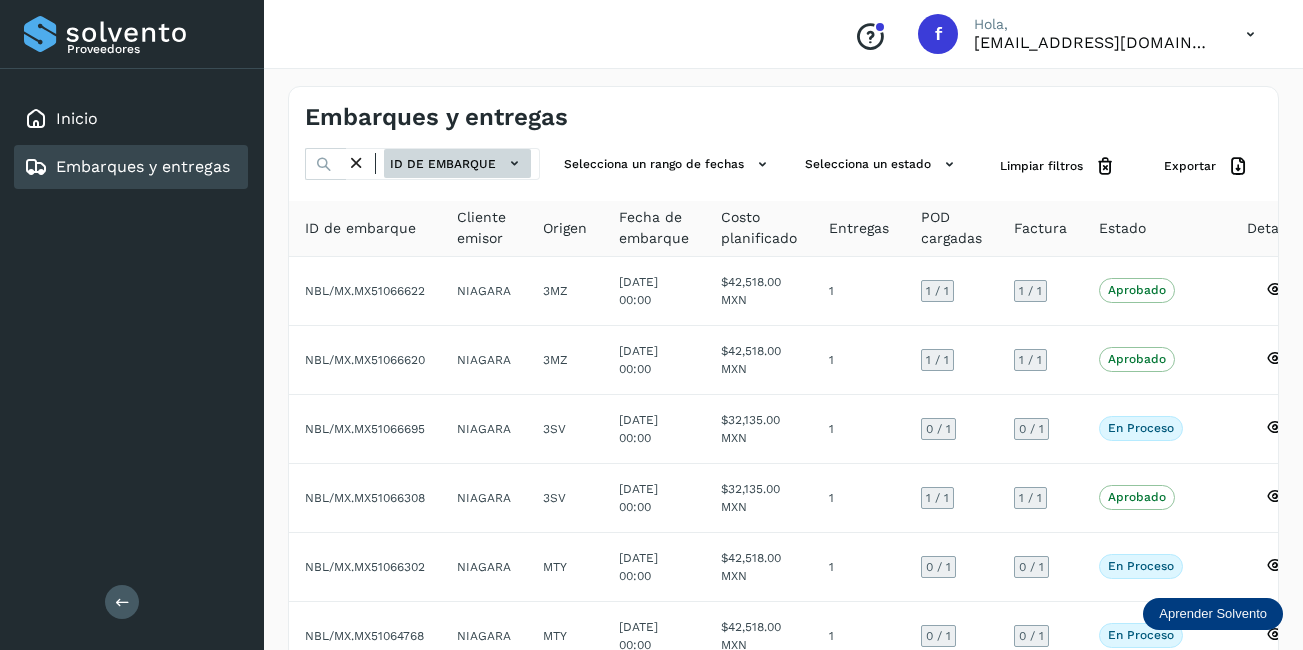 click on "ID de embarque" 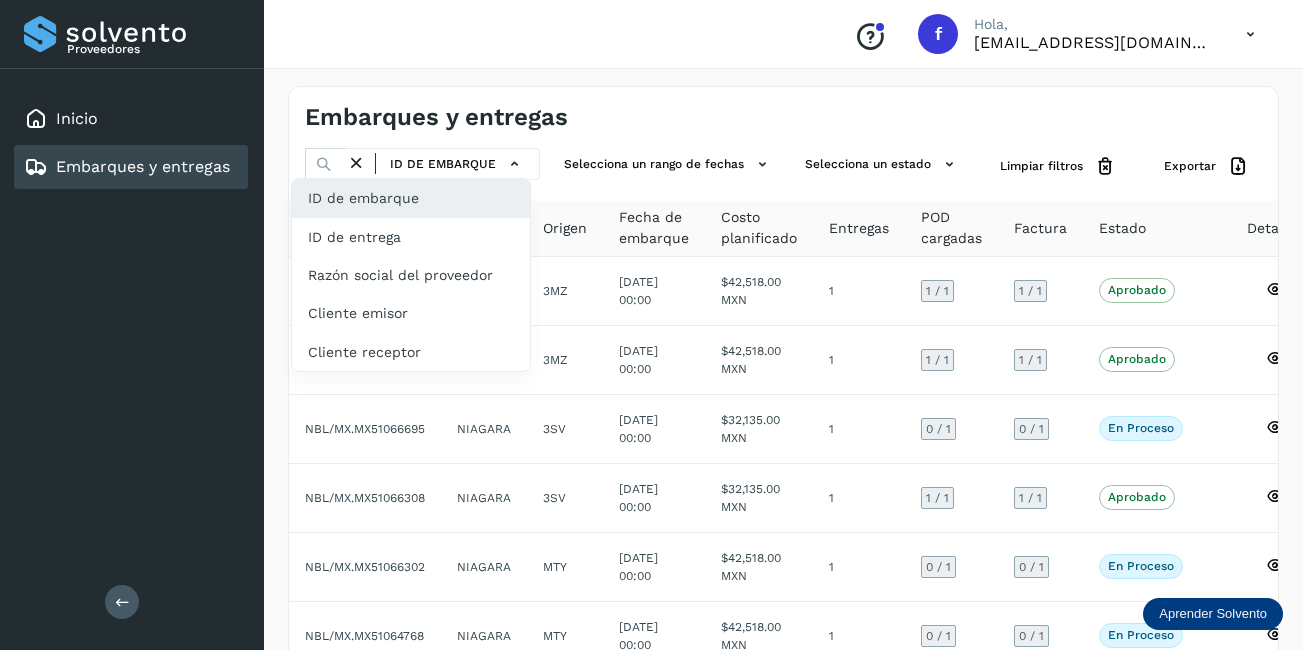 click at bounding box center (651, 325) 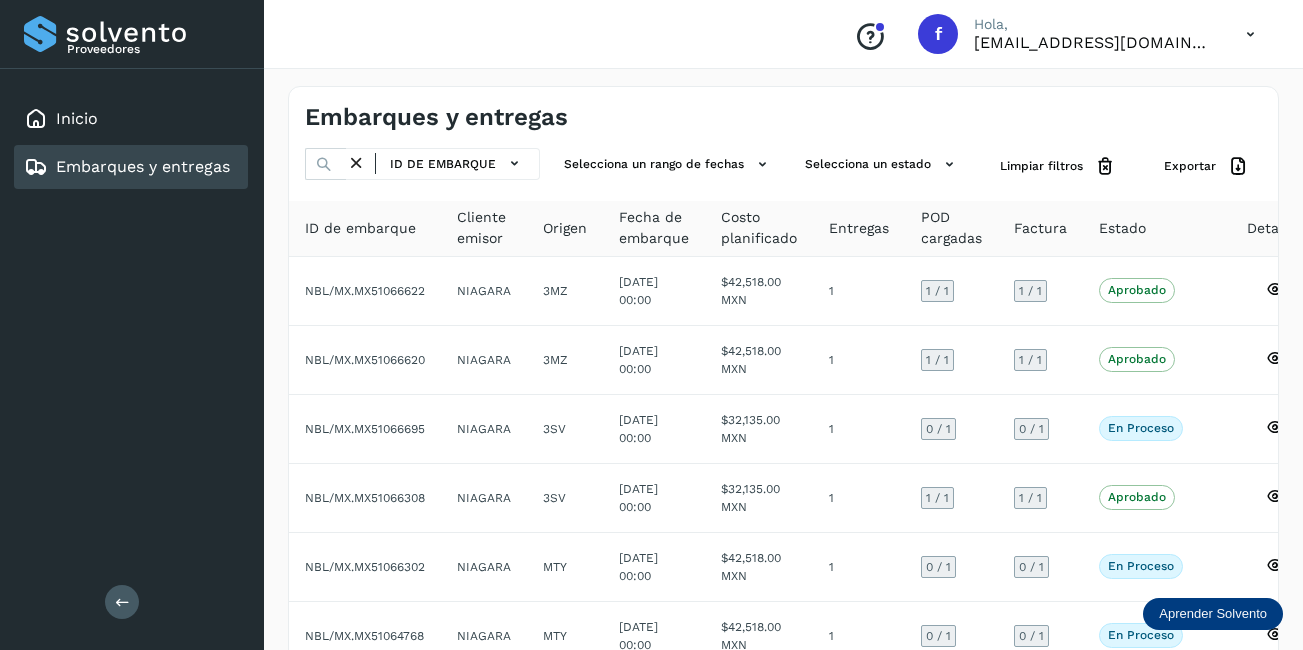 click at bounding box center (356, 163) 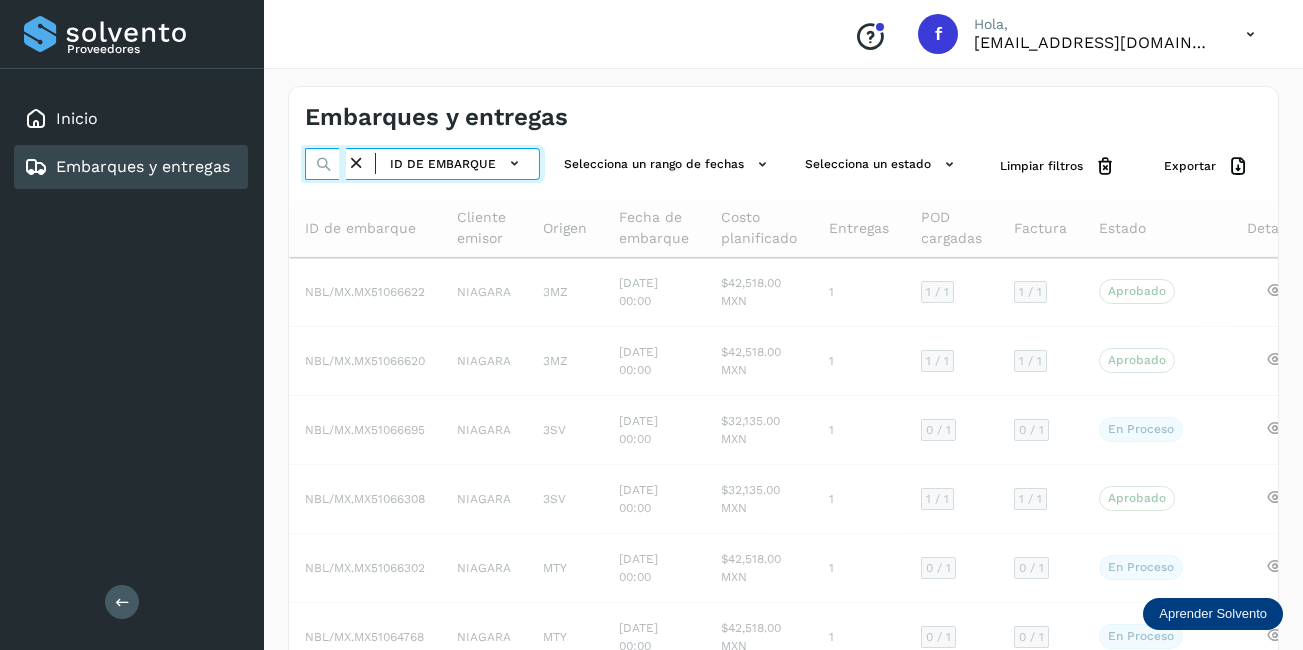 click at bounding box center [325, 164] 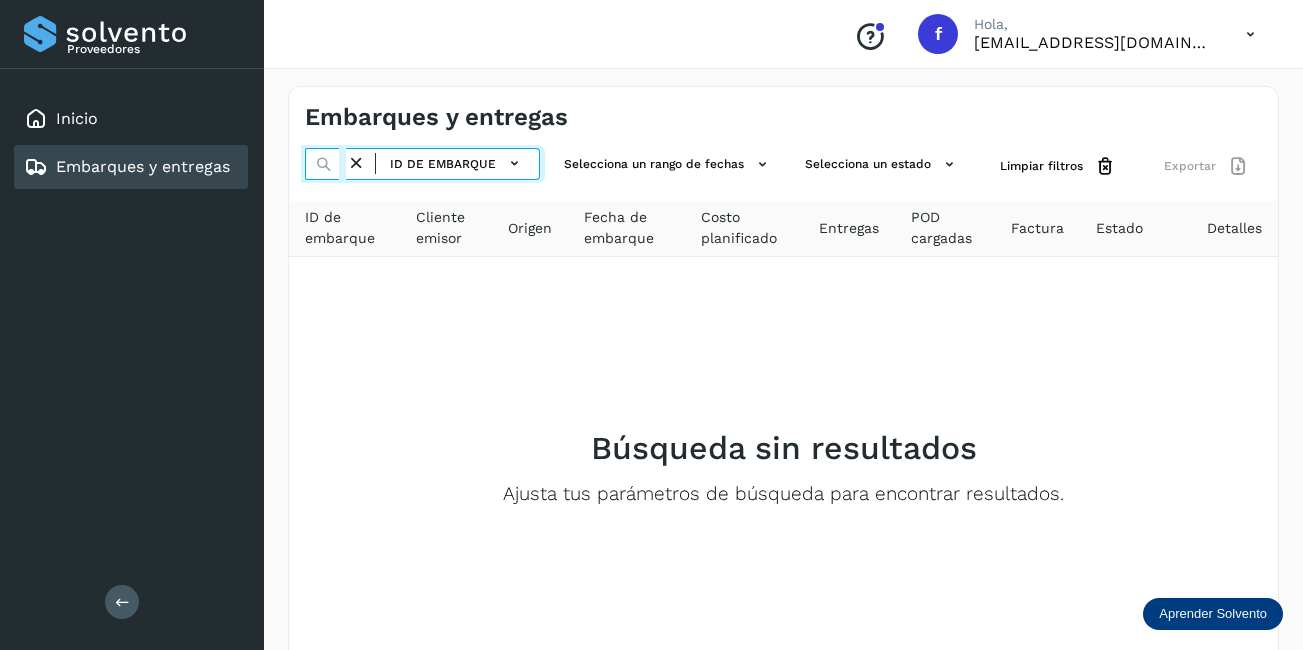 type on "********" 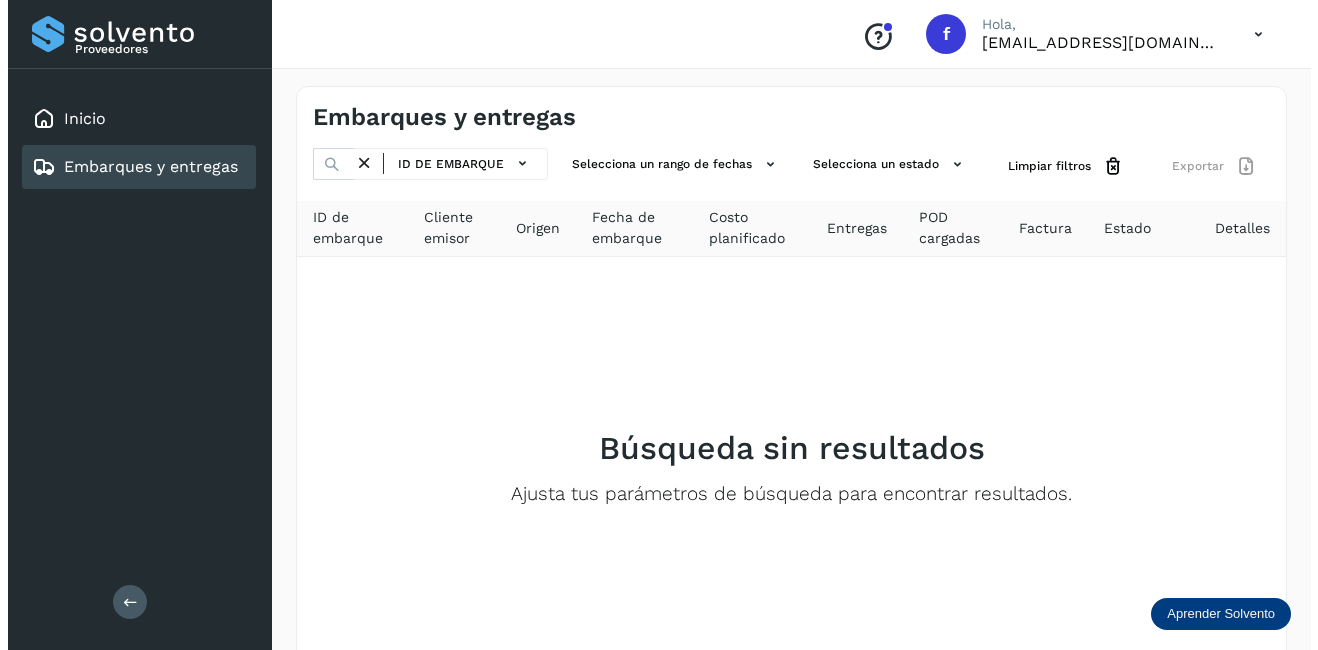 scroll, scrollTop: 0, scrollLeft: 0, axis: both 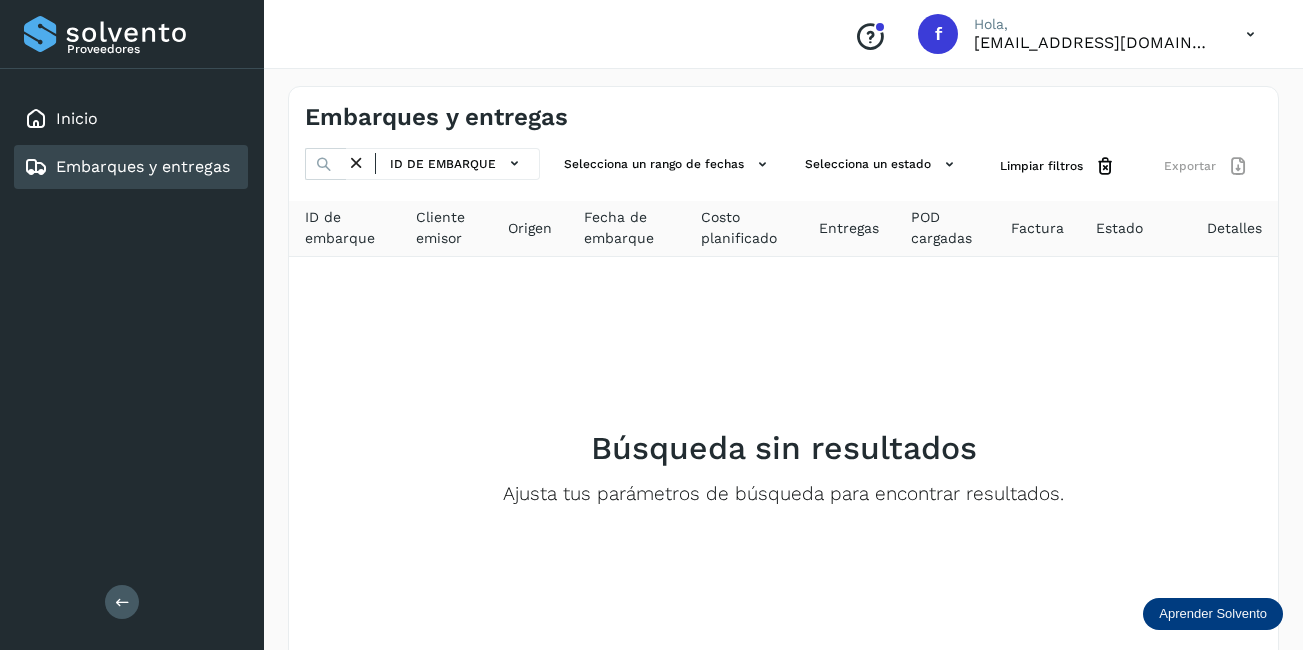 click at bounding box center [356, 163] 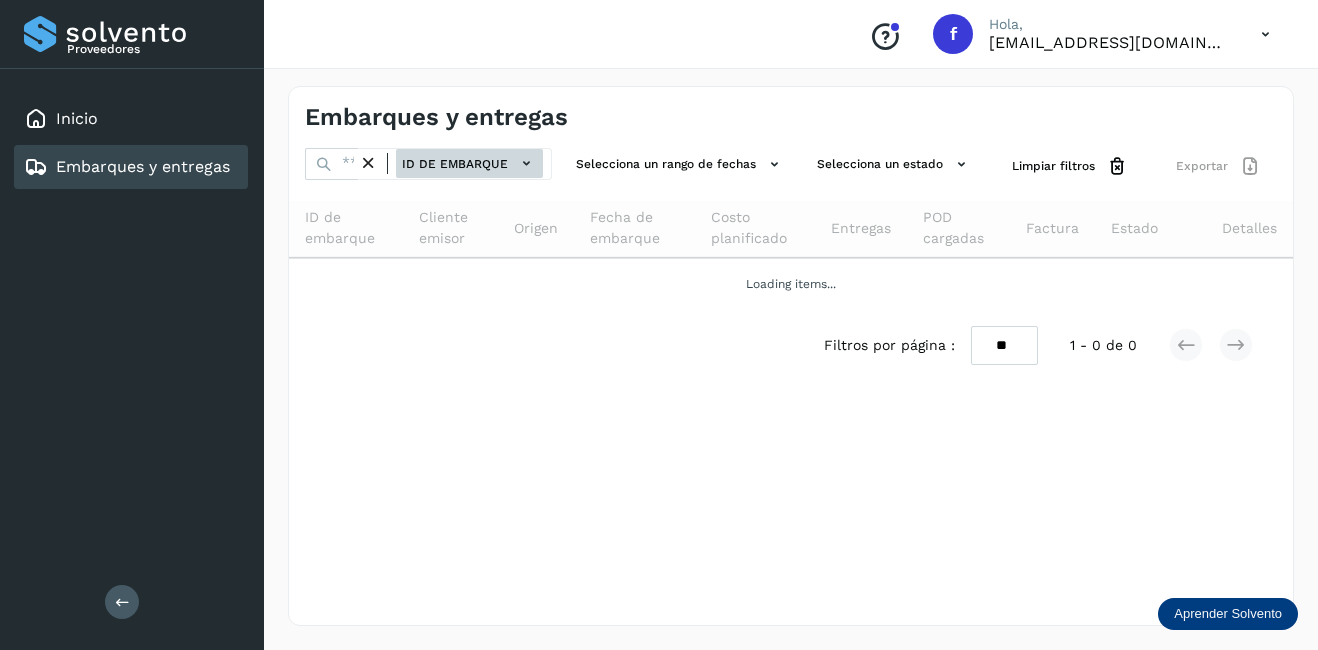 click on "ID de embarque" 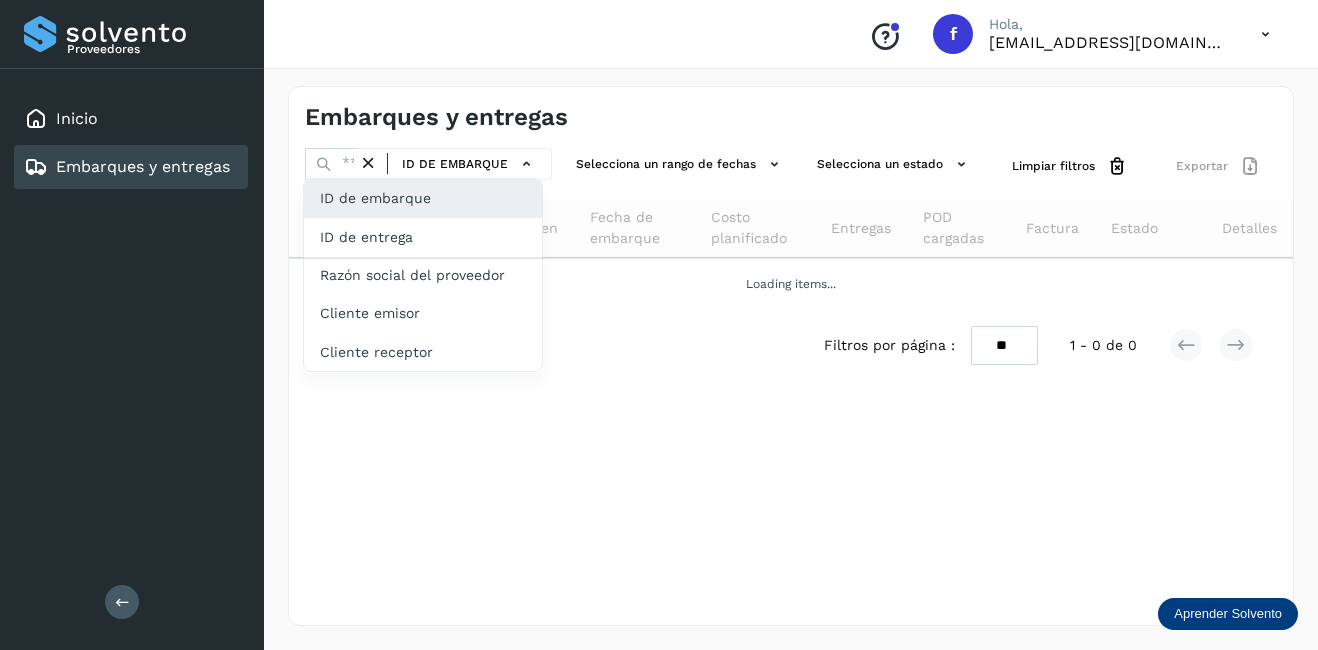 click at bounding box center [659, 325] 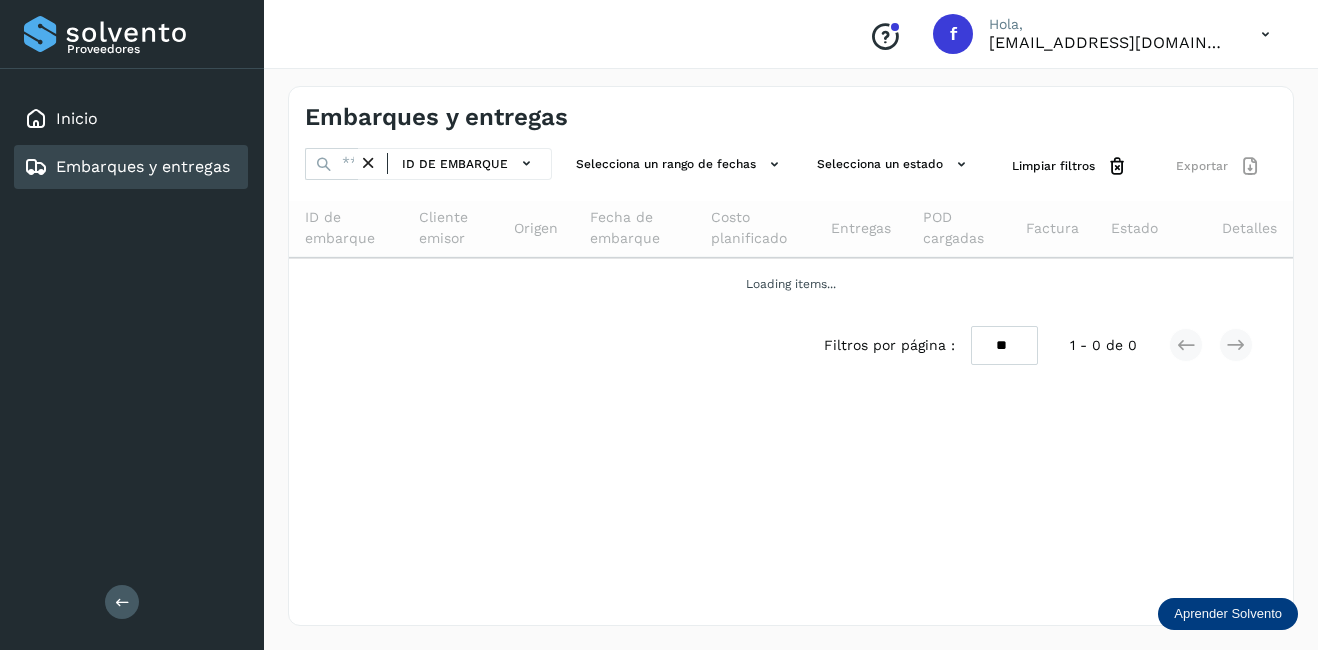 click on "ID de embarque ID de entrega Razón social del proveedor Cliente emisor Cliente receptor" at bounding box center (428, 255) 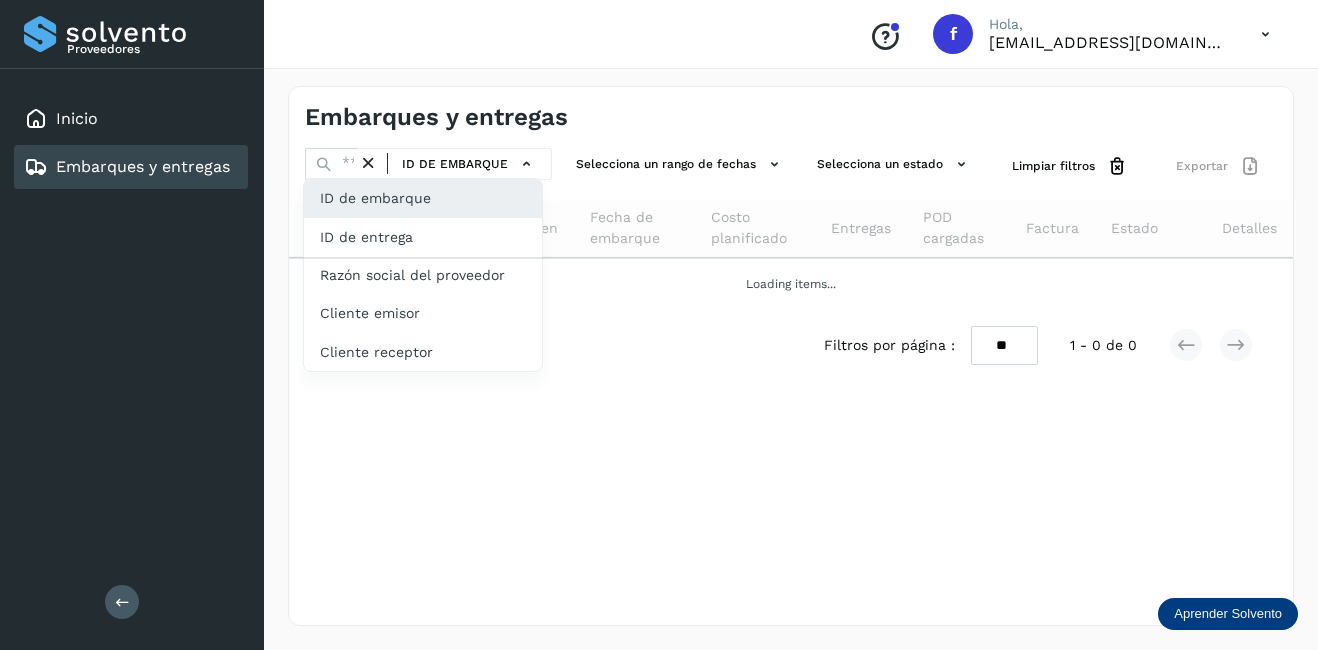 click at bounding box center [659, 325] 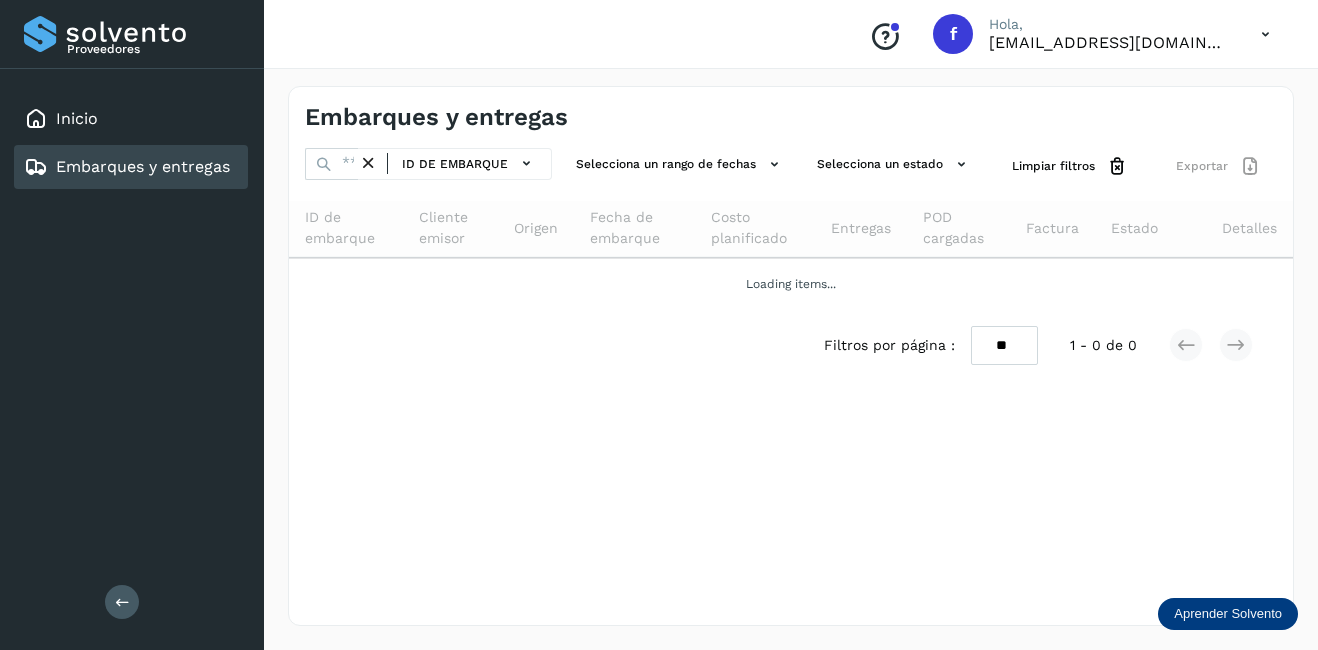 click at bounding box center [368, 163] 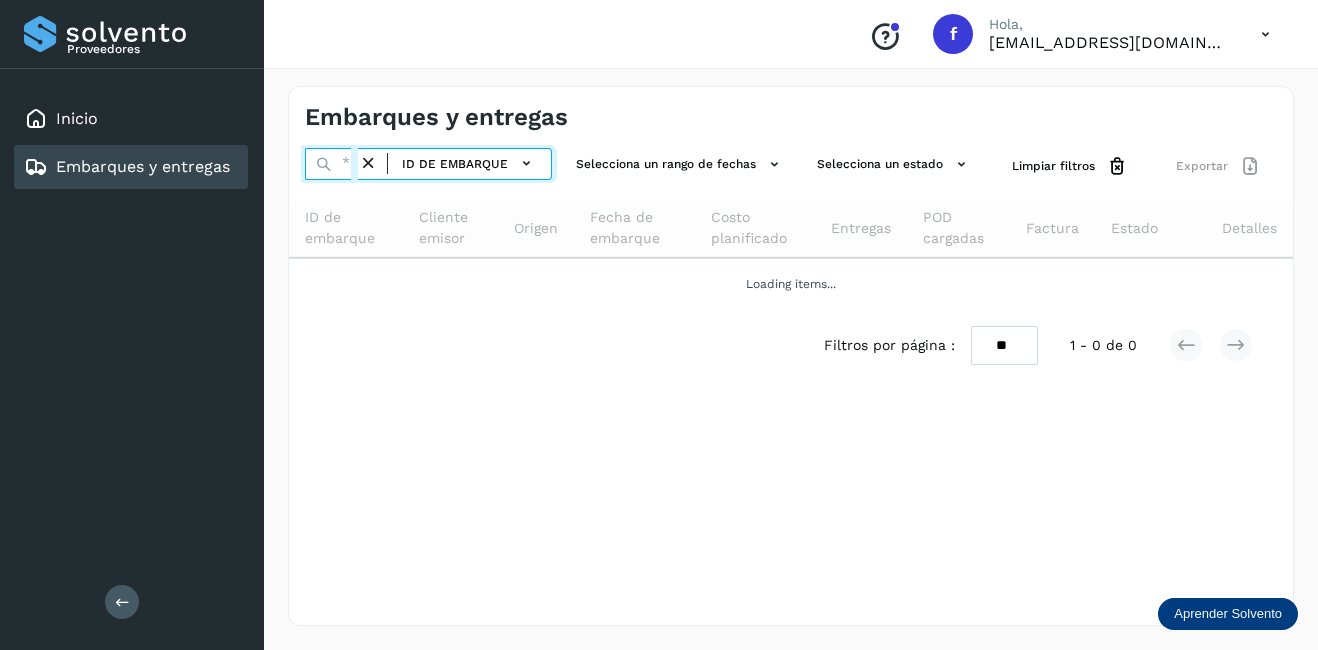 click at bounding box center [331, 164] 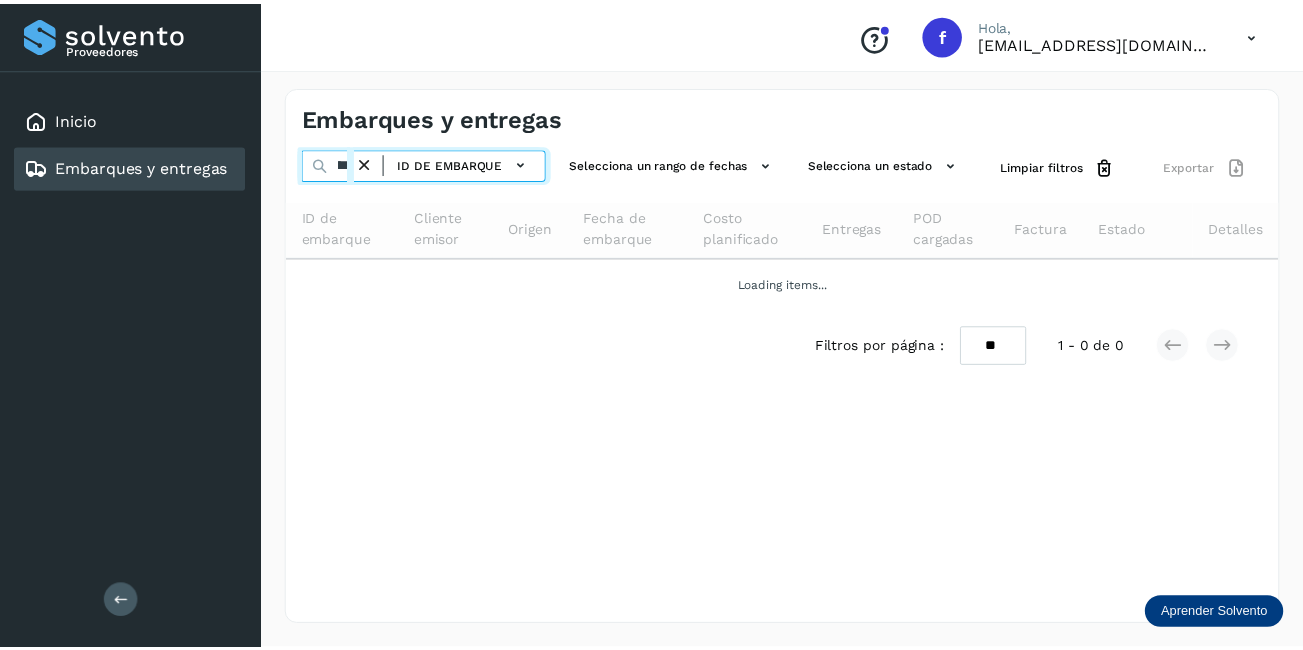 scroll, scrollTop: 0, scrollLeft: 54, axis: horizontal 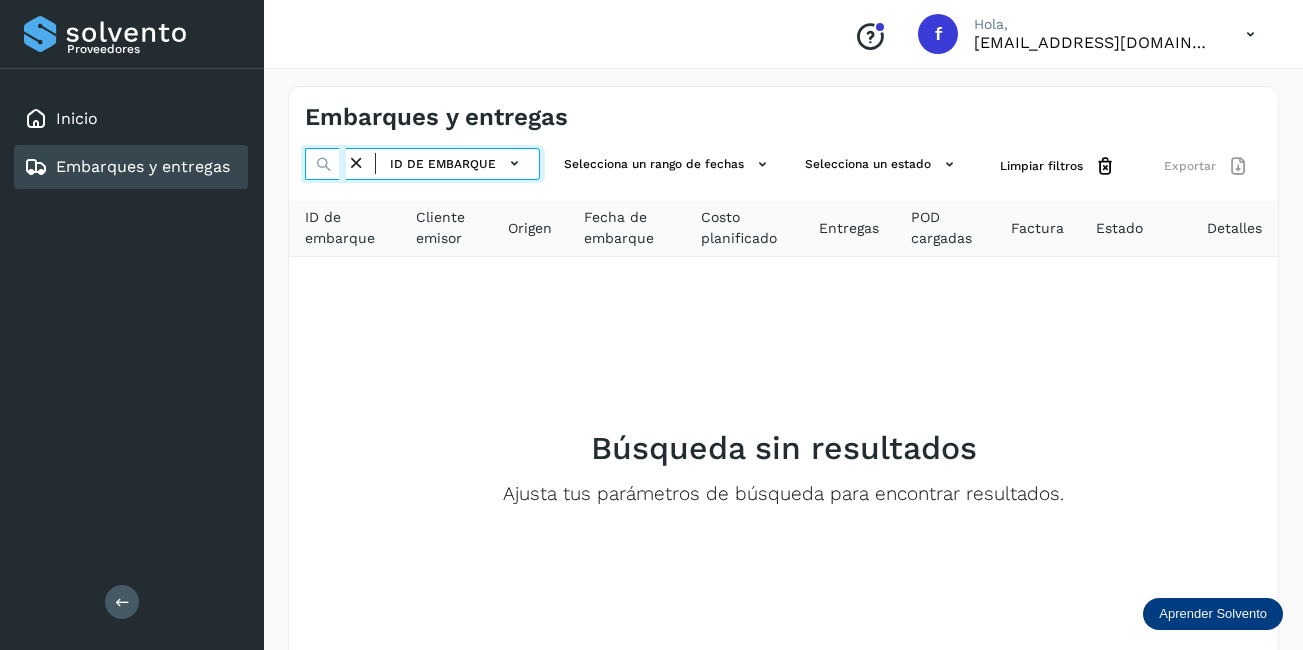 type on "********" 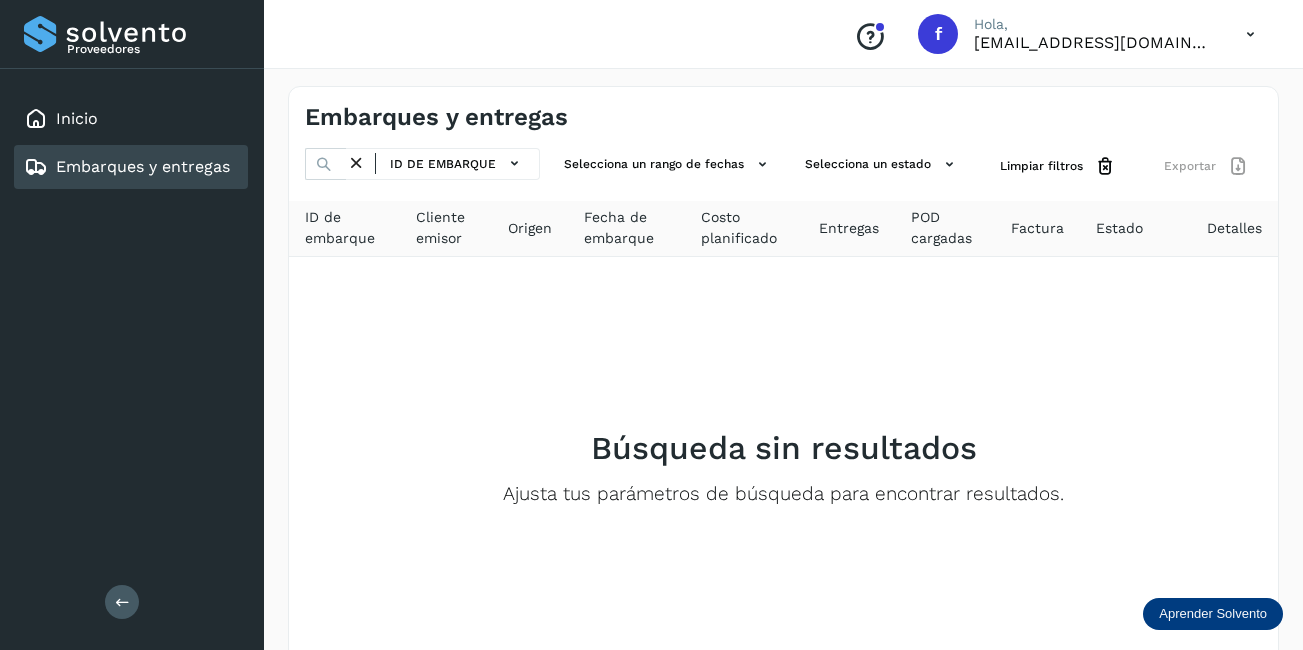 click at bounding box center [356, 163] 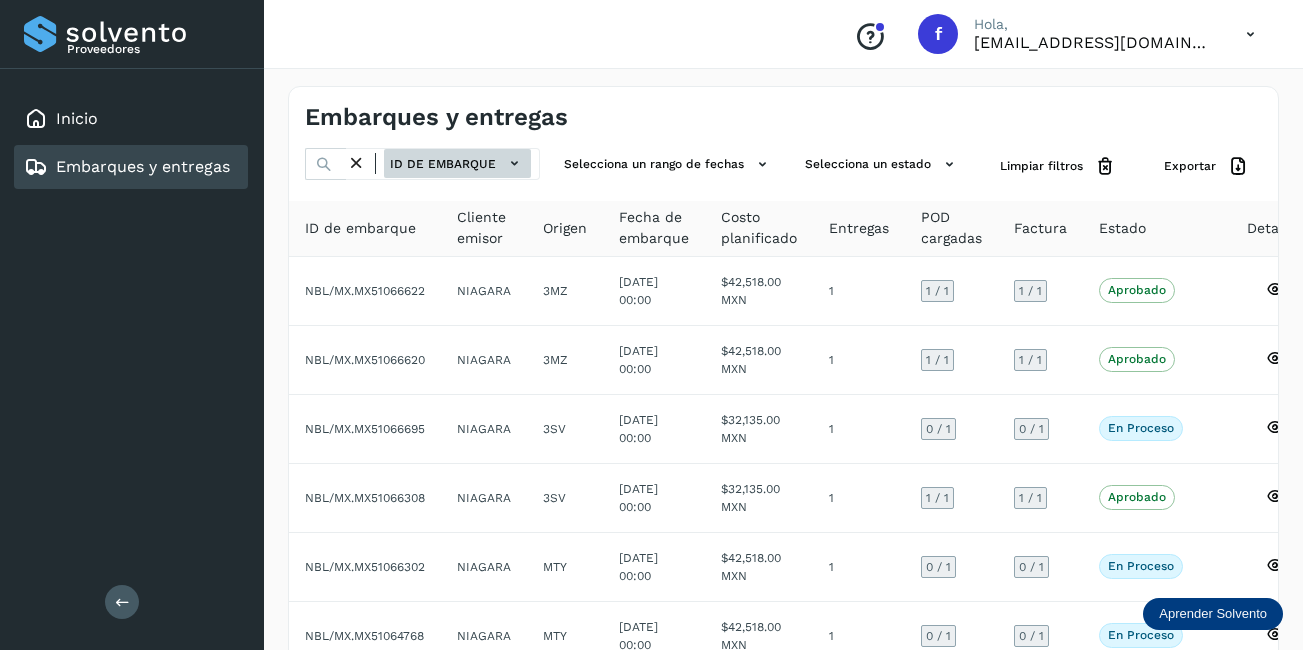 click on "ID de embarque" 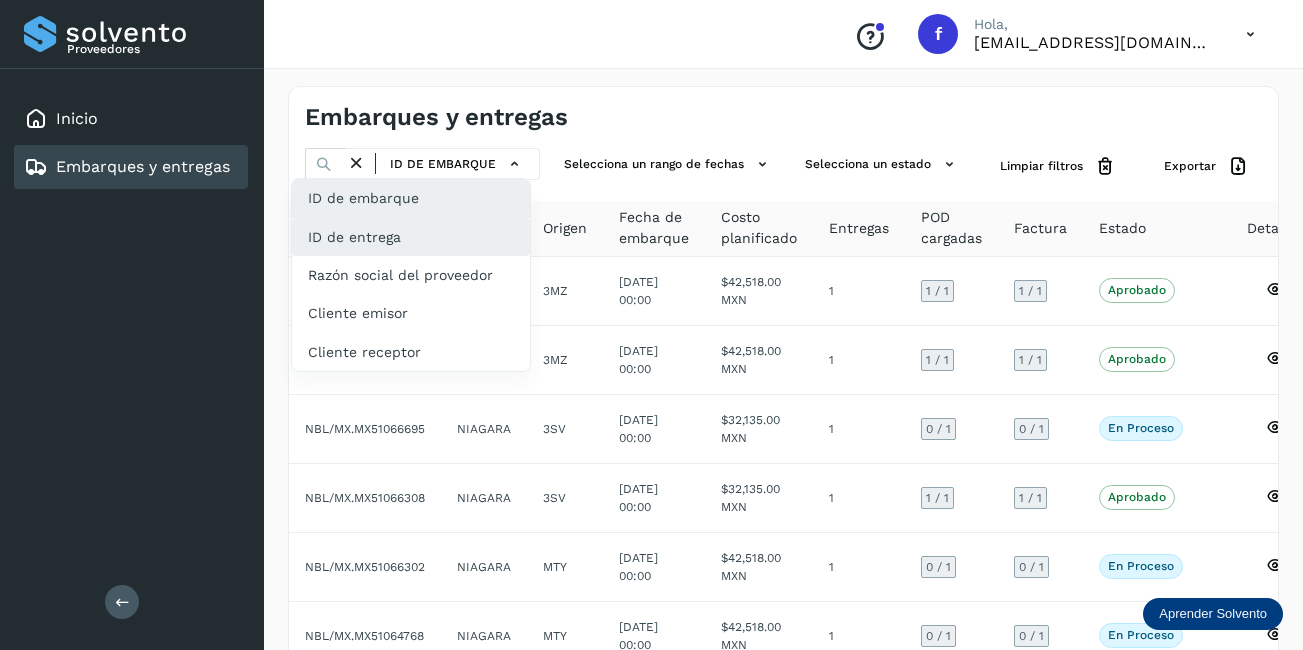 click on "ID de entrega" 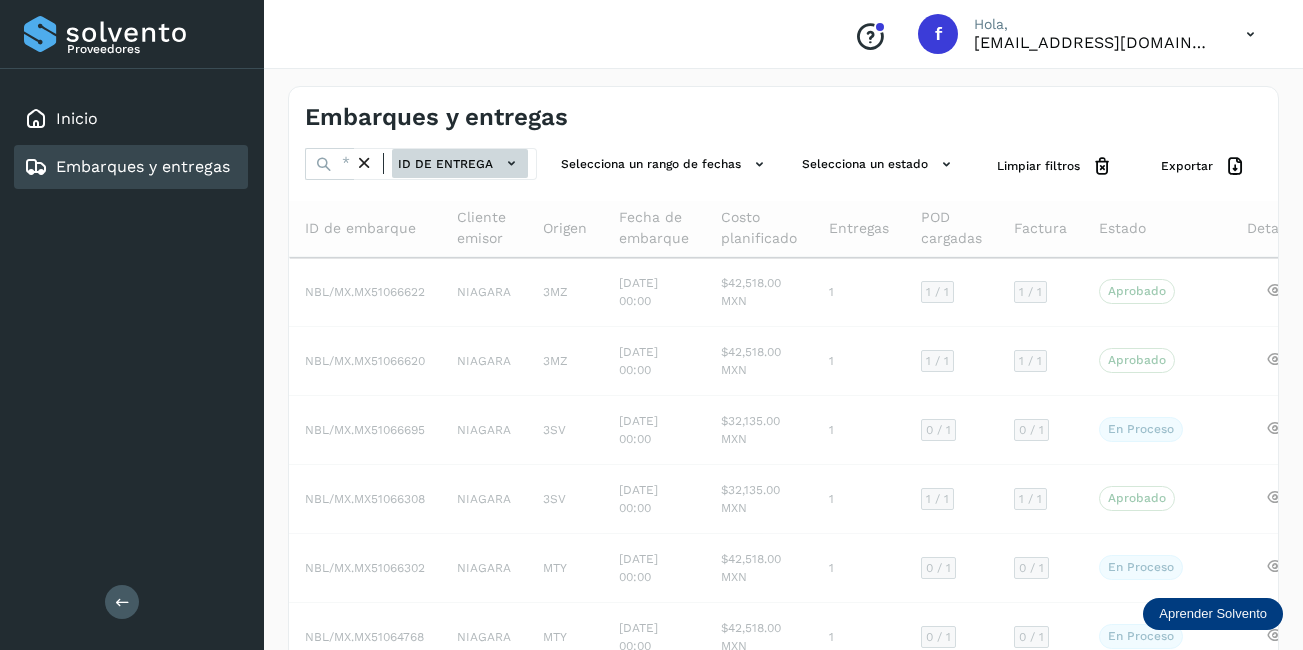 click on "ID de entrega" 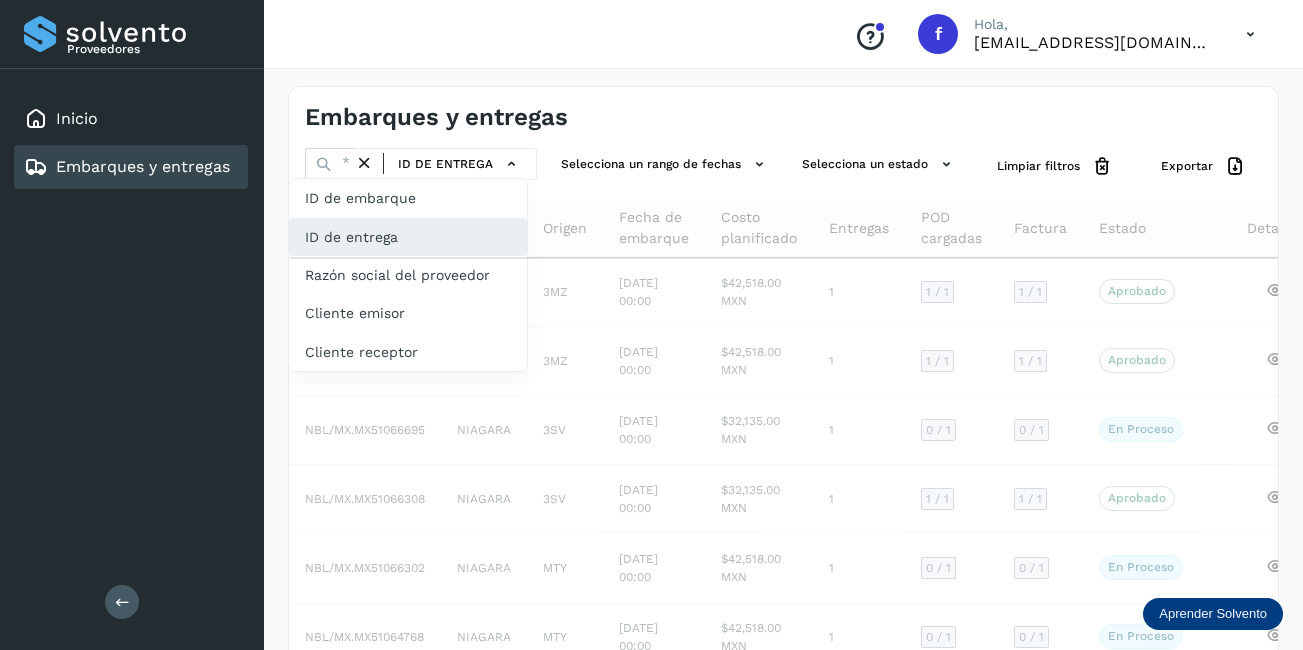 click on "ID de entrega" 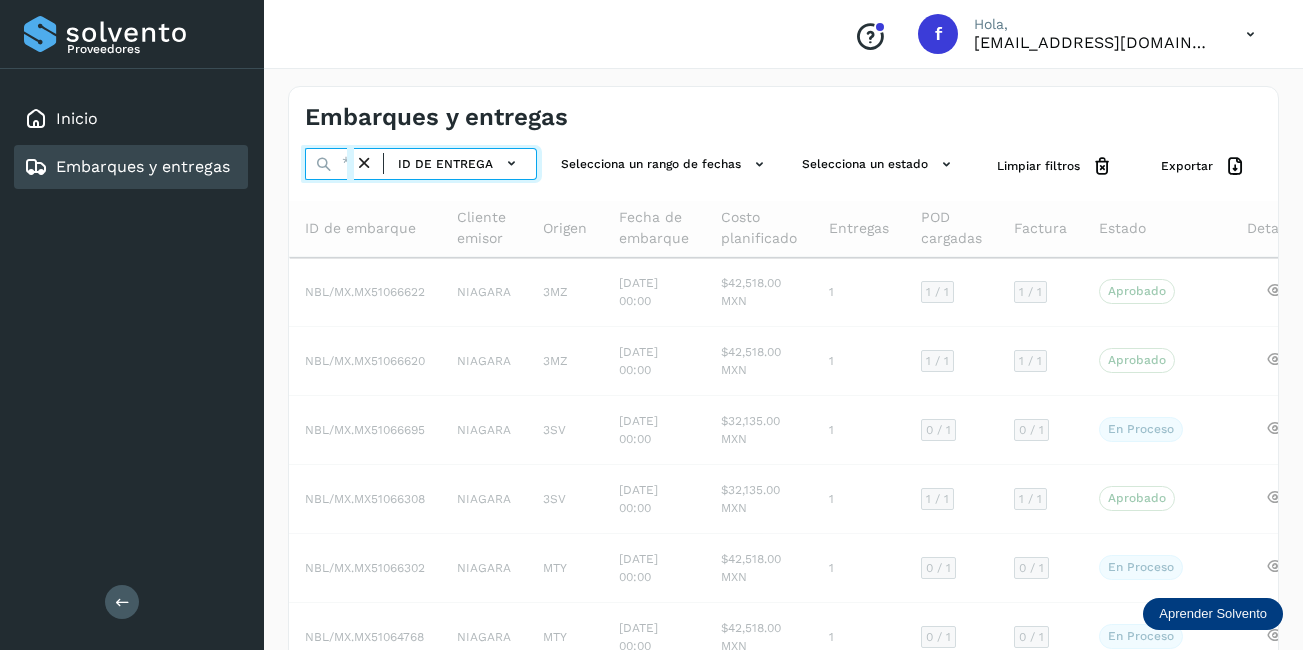 click at bounding box center [329, 164] 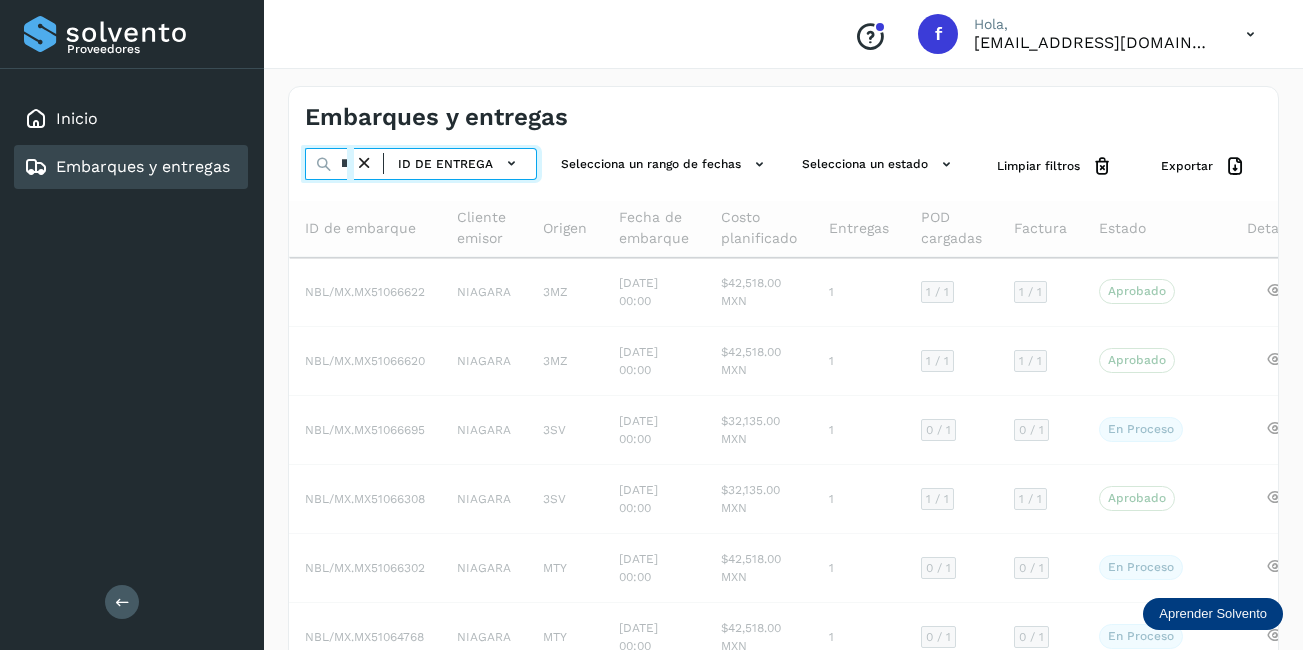 scroll, scrollTop: 0, scrollLeft: 74, axis: horizontal 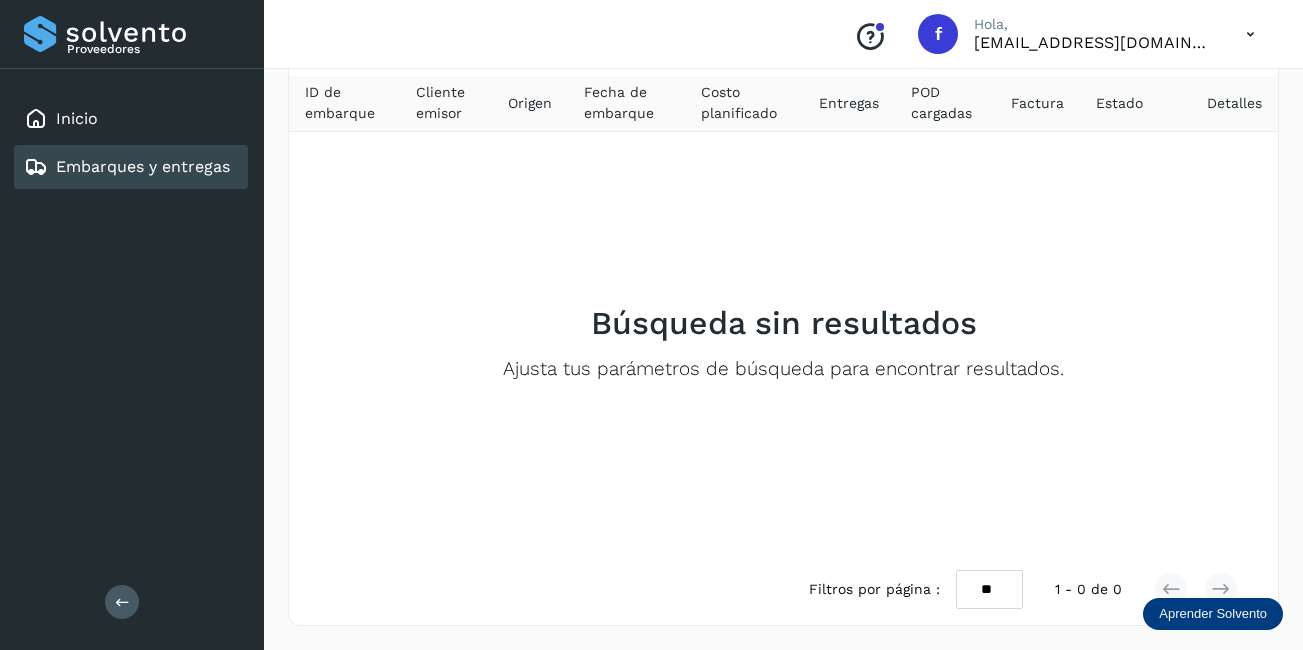 type on "**********" 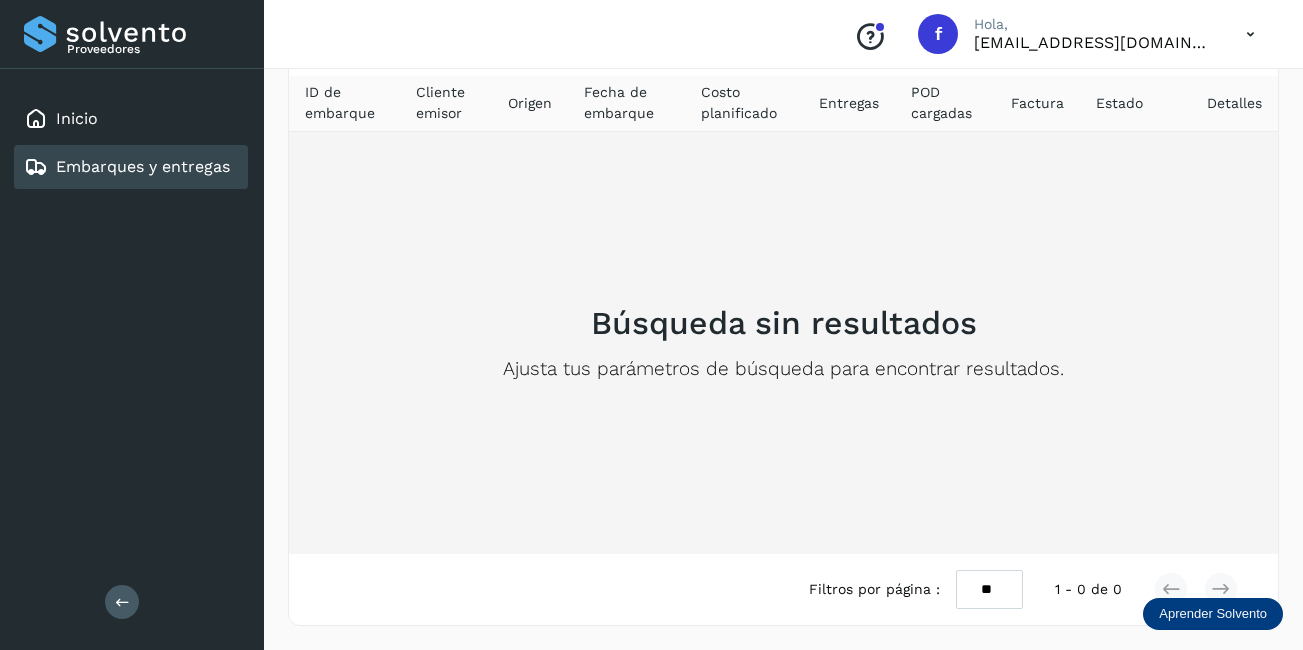 scroll, scrollTop: 0, scrollLeft: 0, axis: both 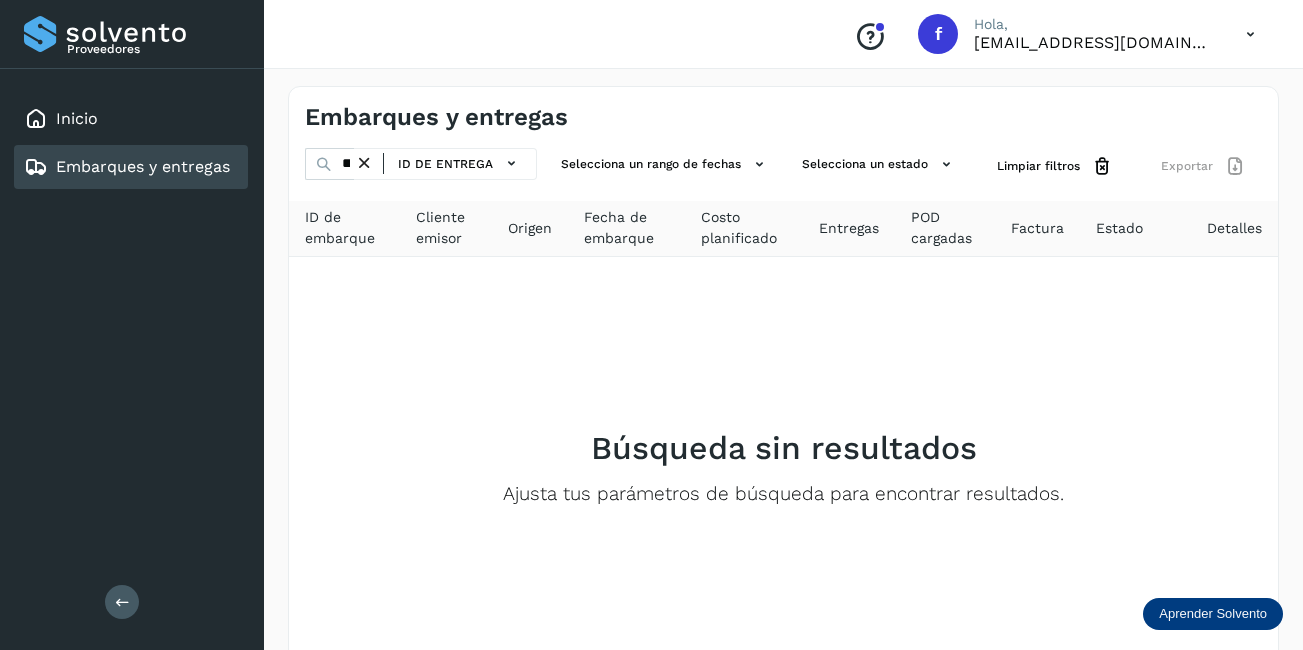 click at bounding box center (364, 163) 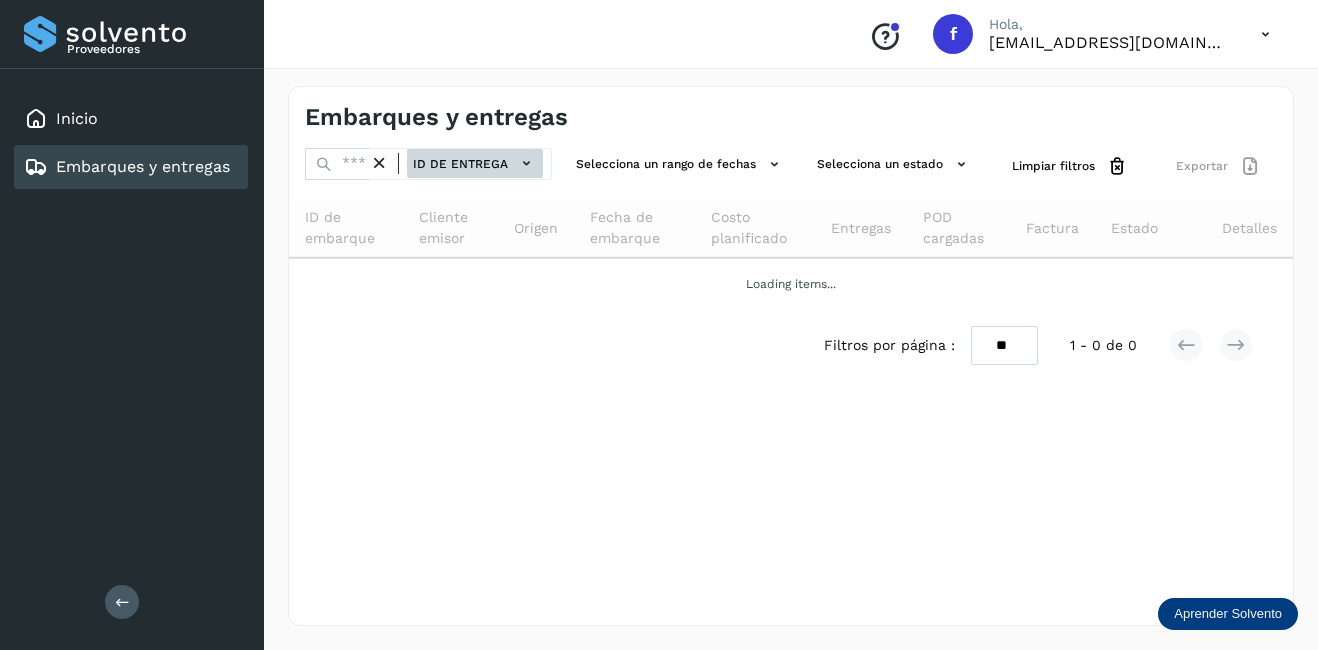 click on "ID de entrega" 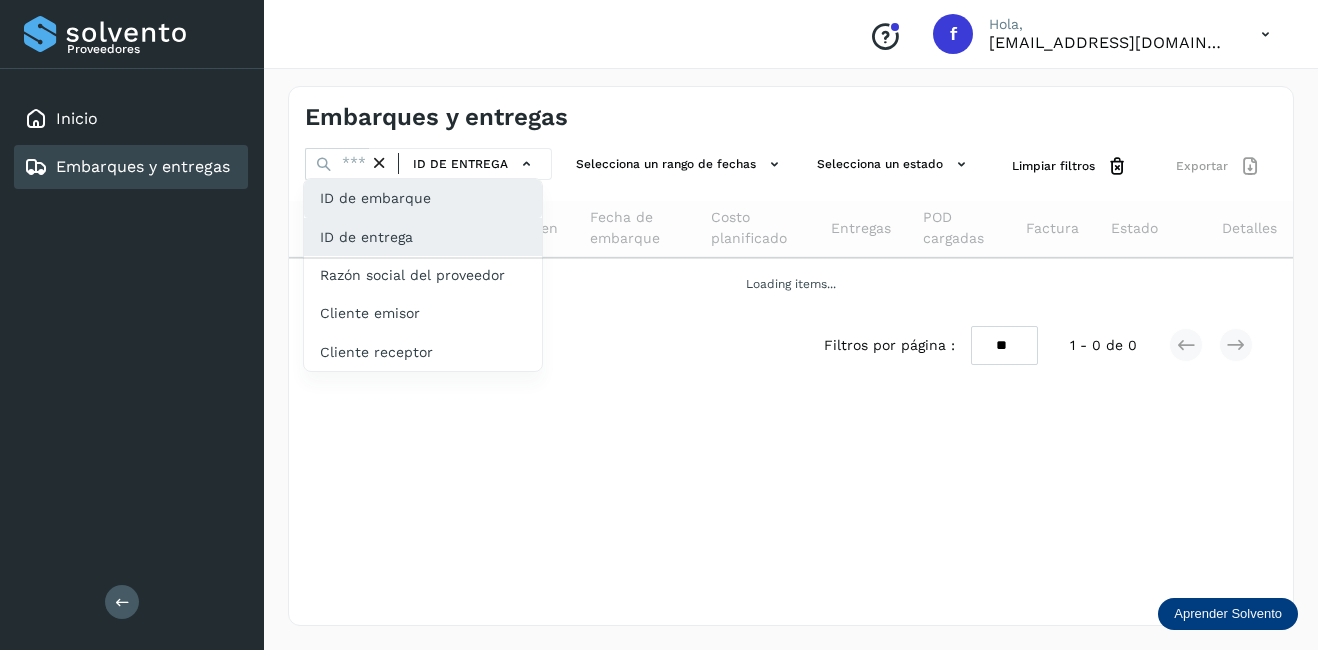 click on "ID de embarque" 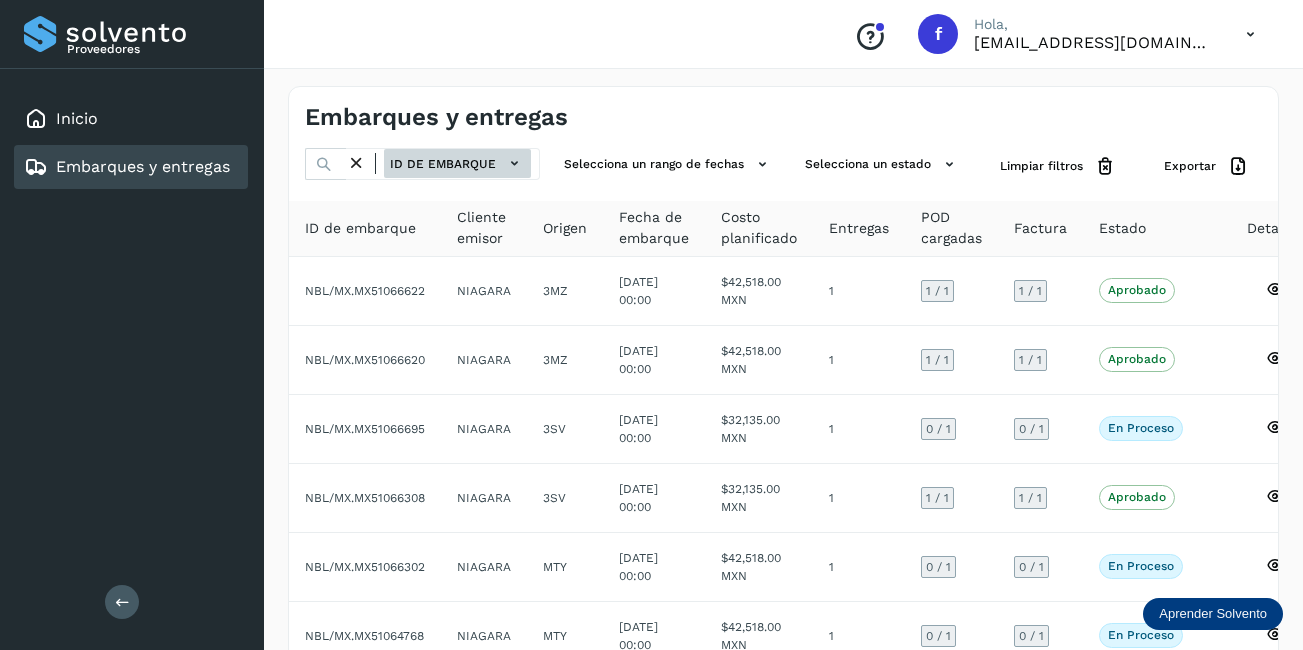 click on "ID de embarque" at bounding box center (457, 163) 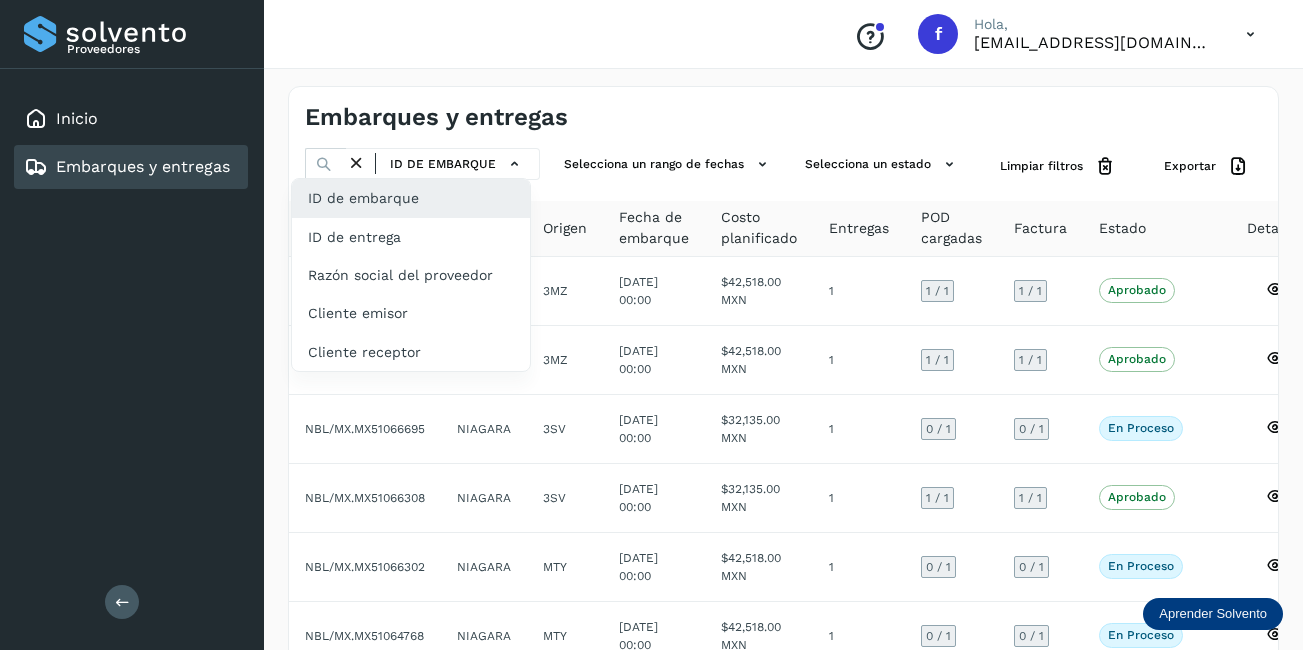 click at bounding box center [651, 325] 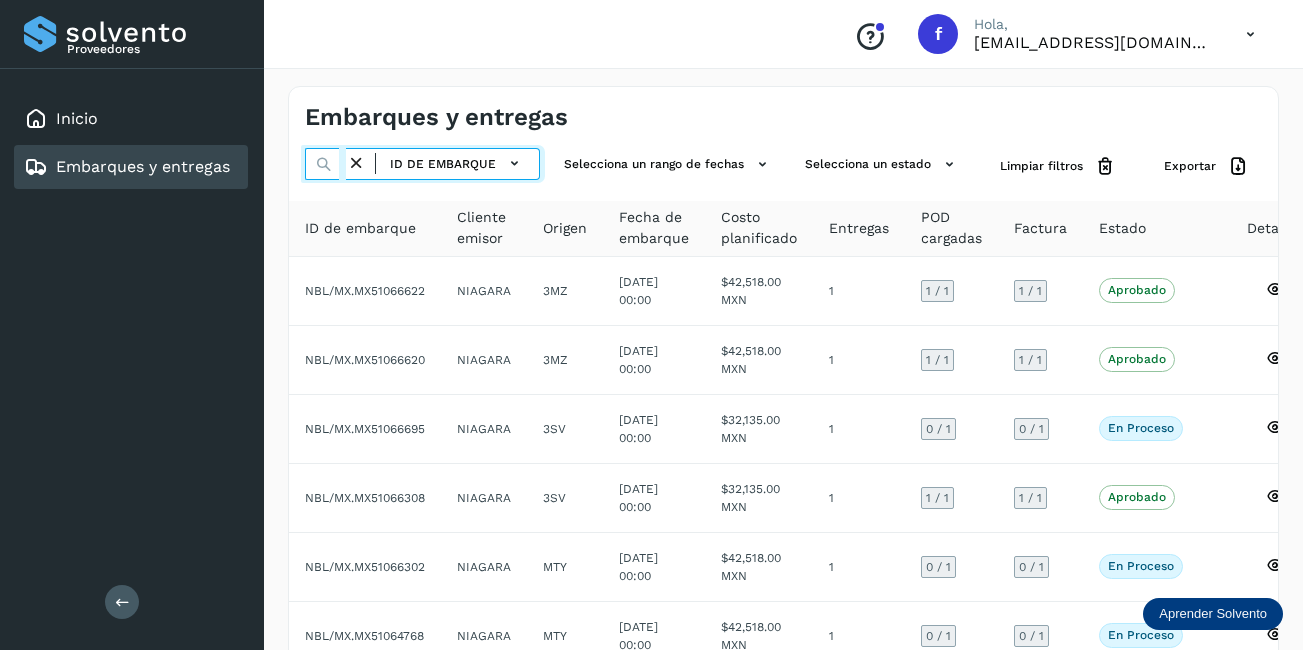 click at bounding box center (325, 164) 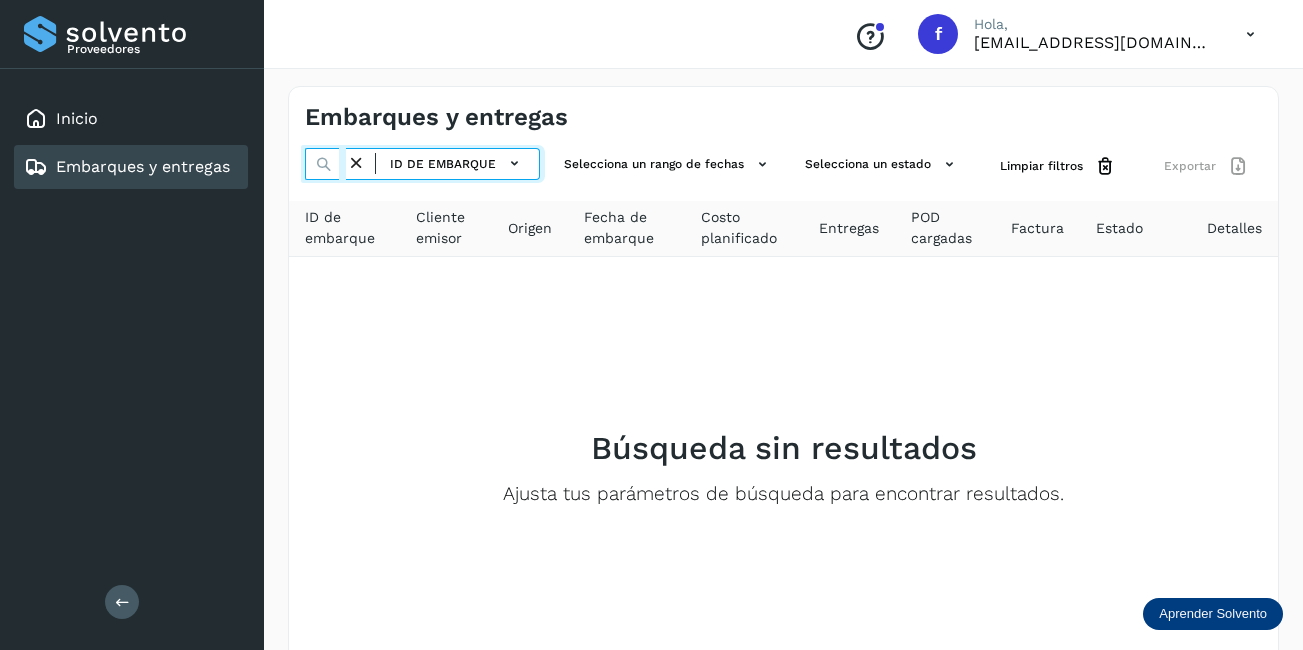 type on "********" 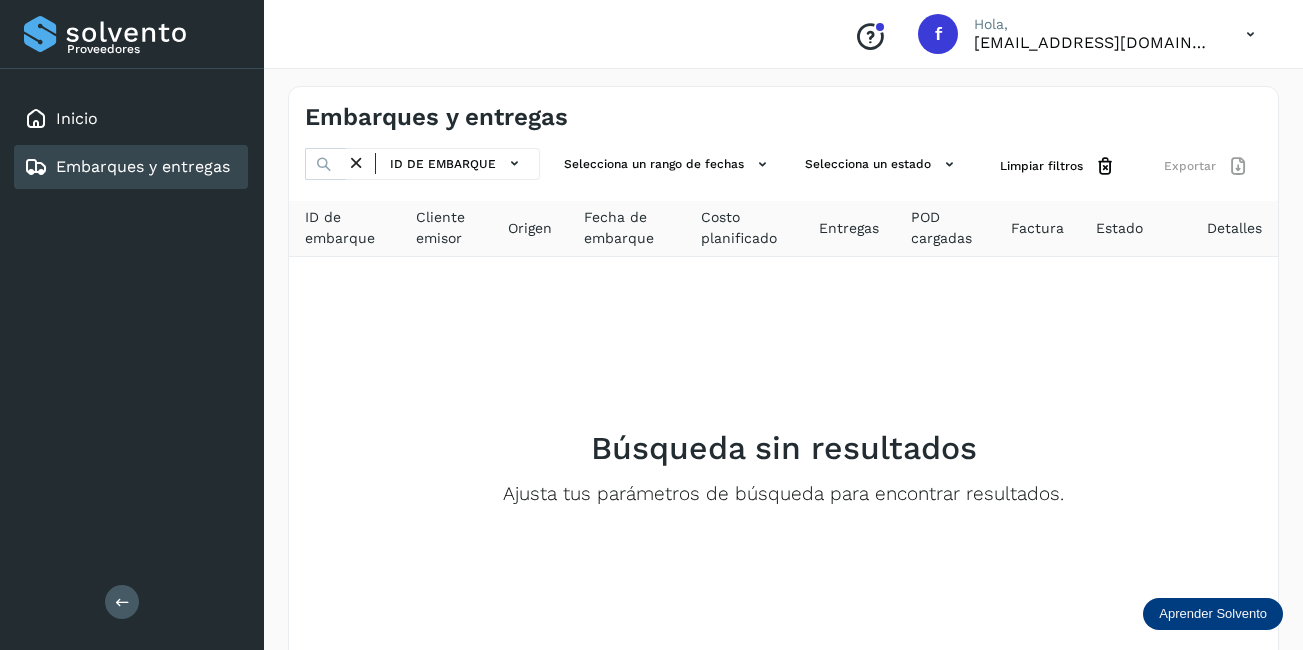 click at bounding box center [356, 163] 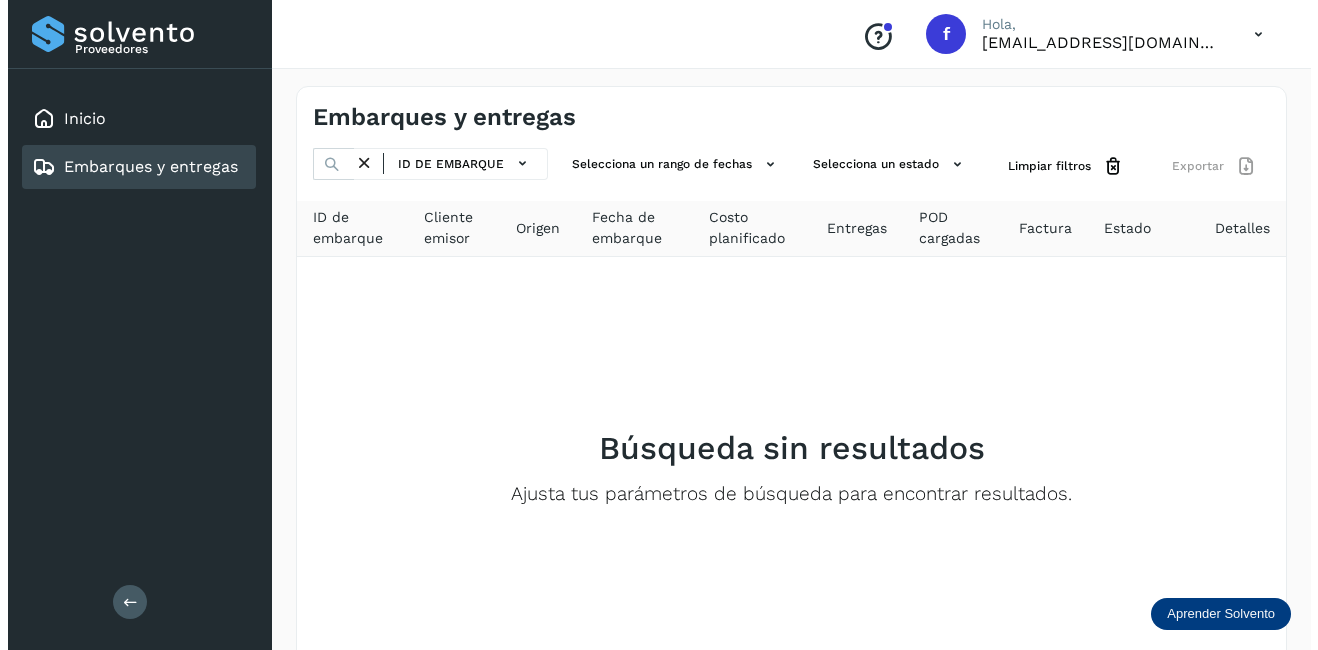 scroll, scrollTop: 0, scrollLeft: 0, axis: both 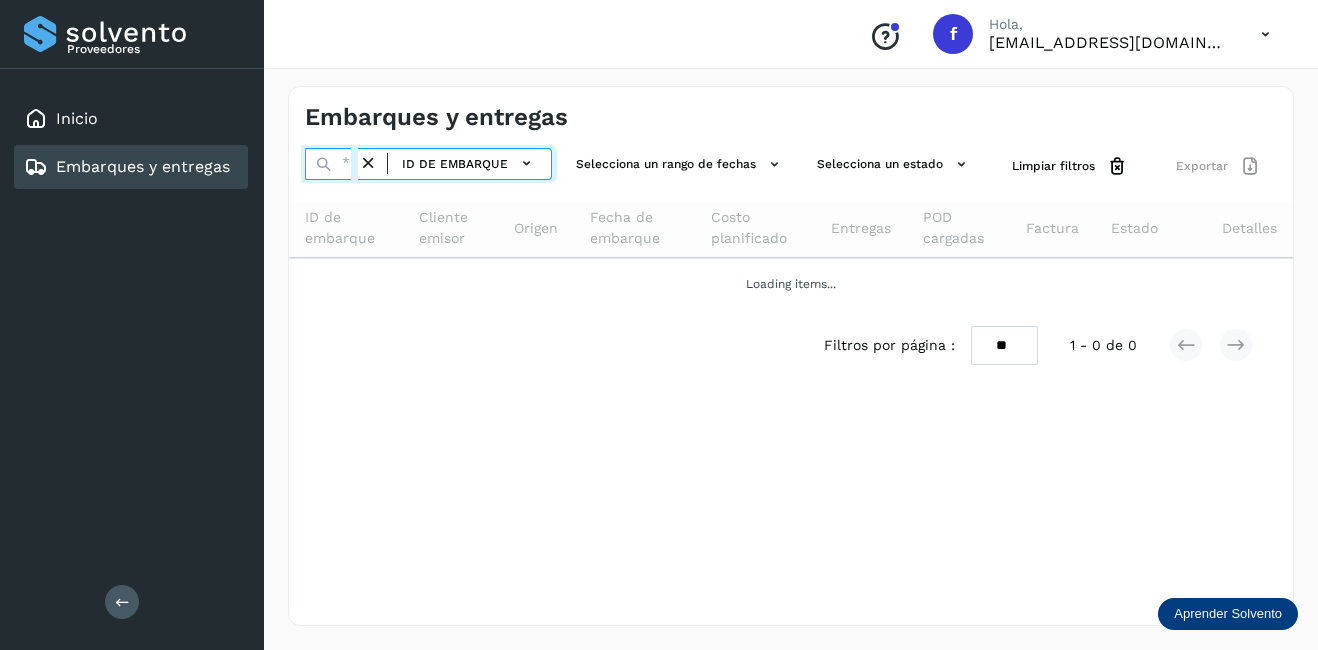 click at bounding box center (331, 164) 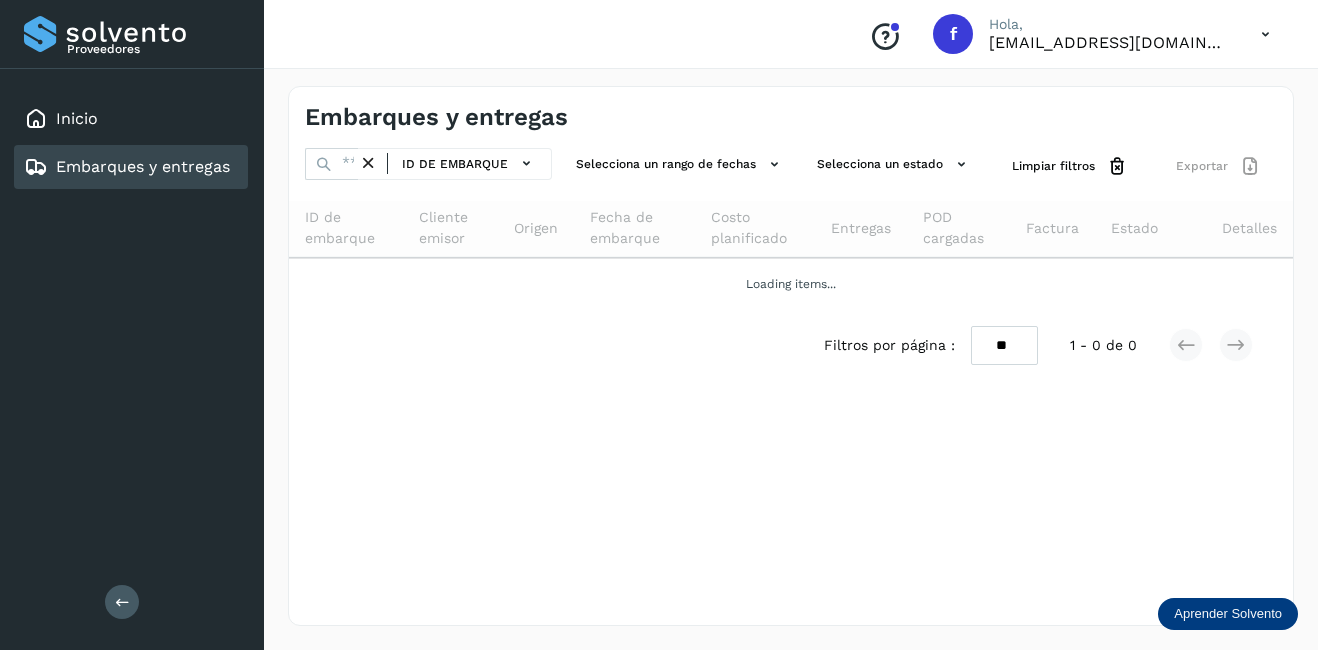 click on "Embarques y entregas" 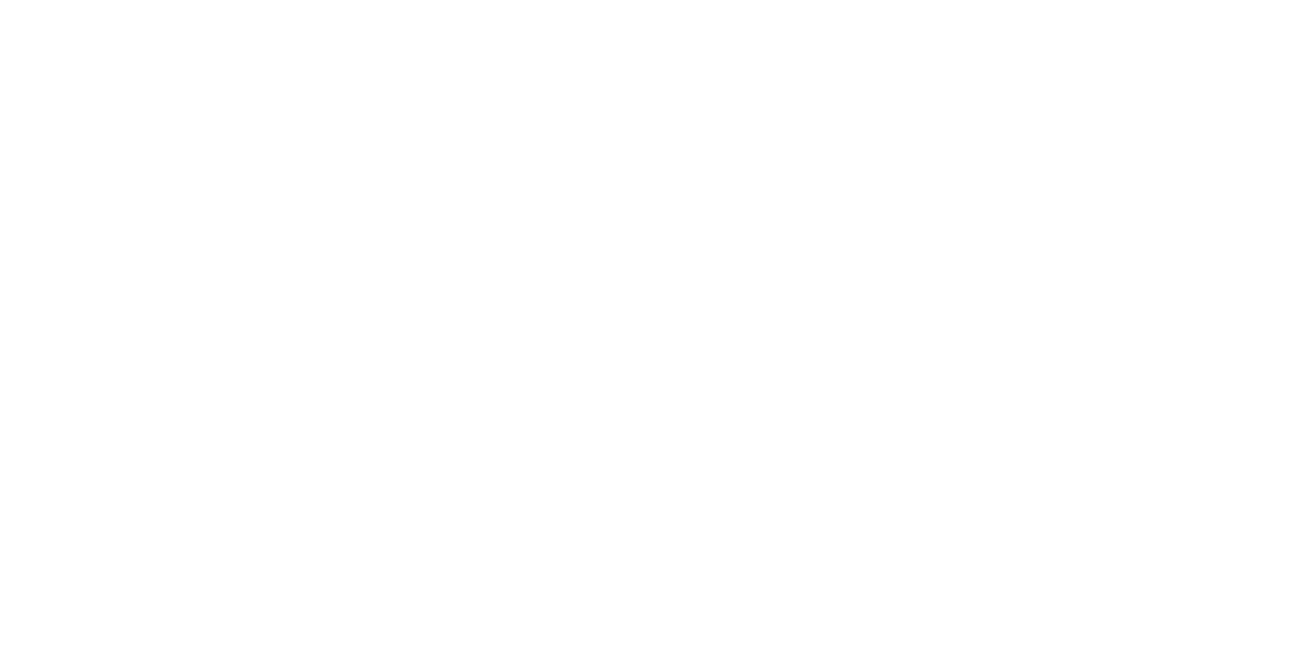 scroll, scrollTop: 0, scrollLeft: 0, axis: both 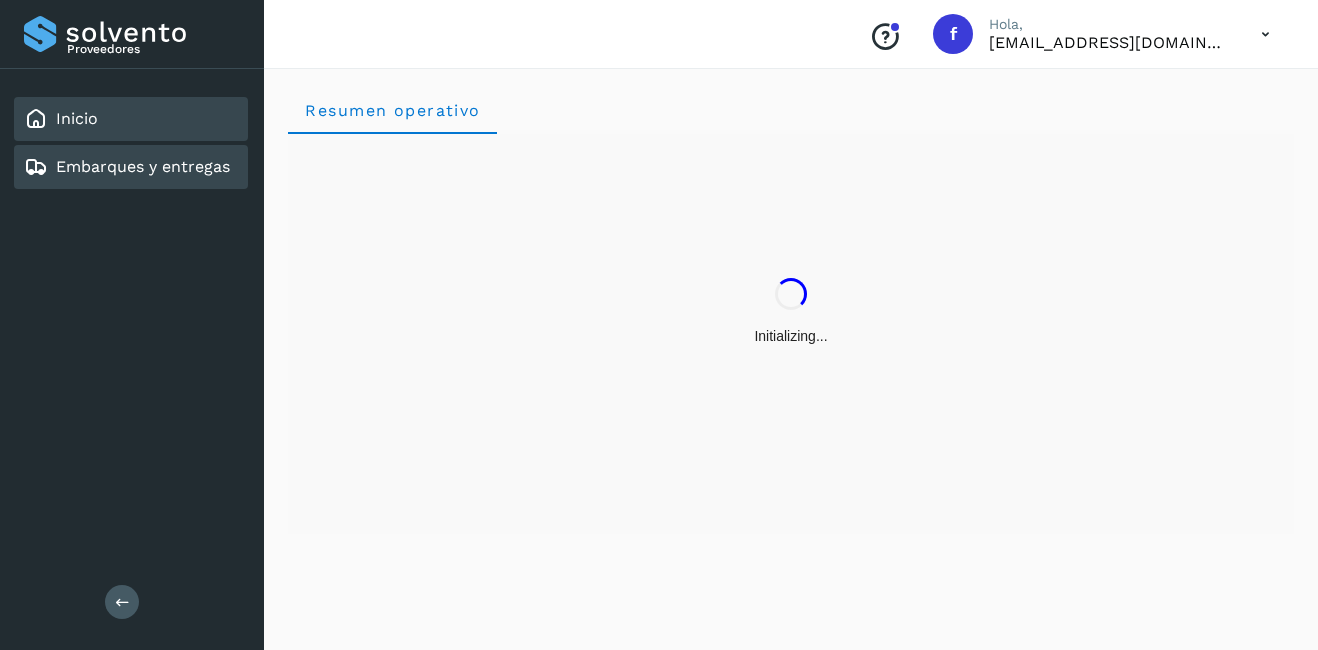 click on "Embarques y entregas" 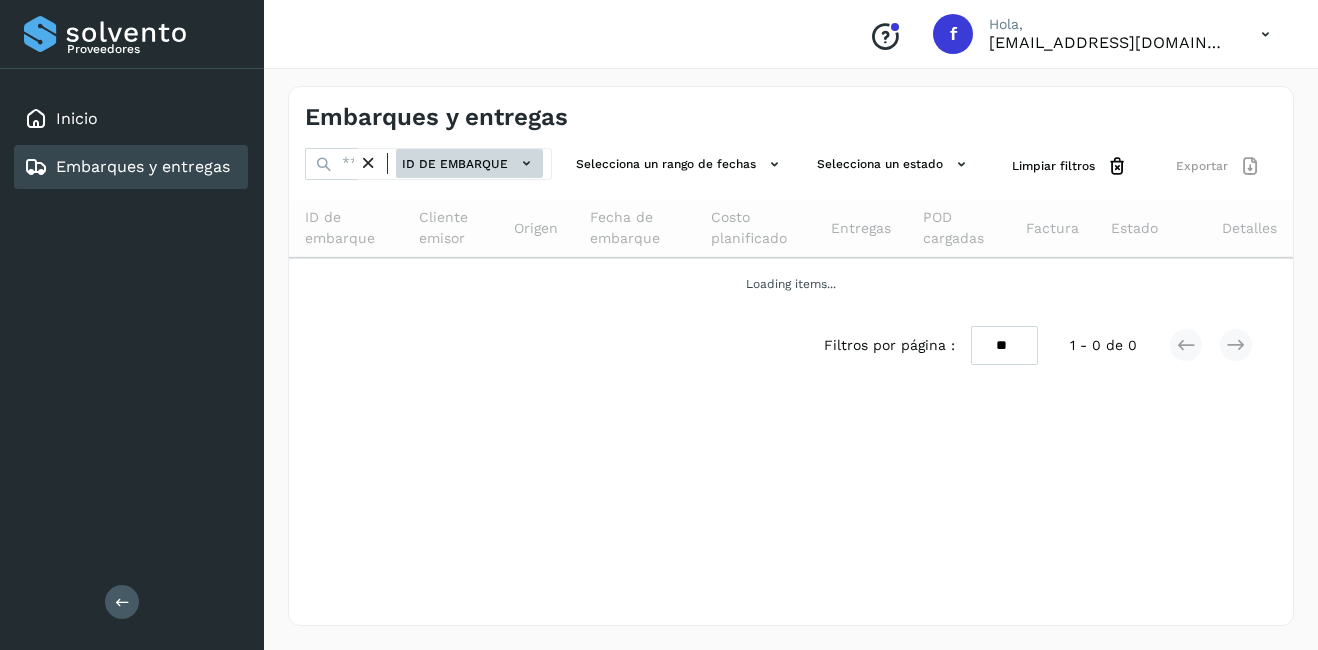 click on "ID de embarque" 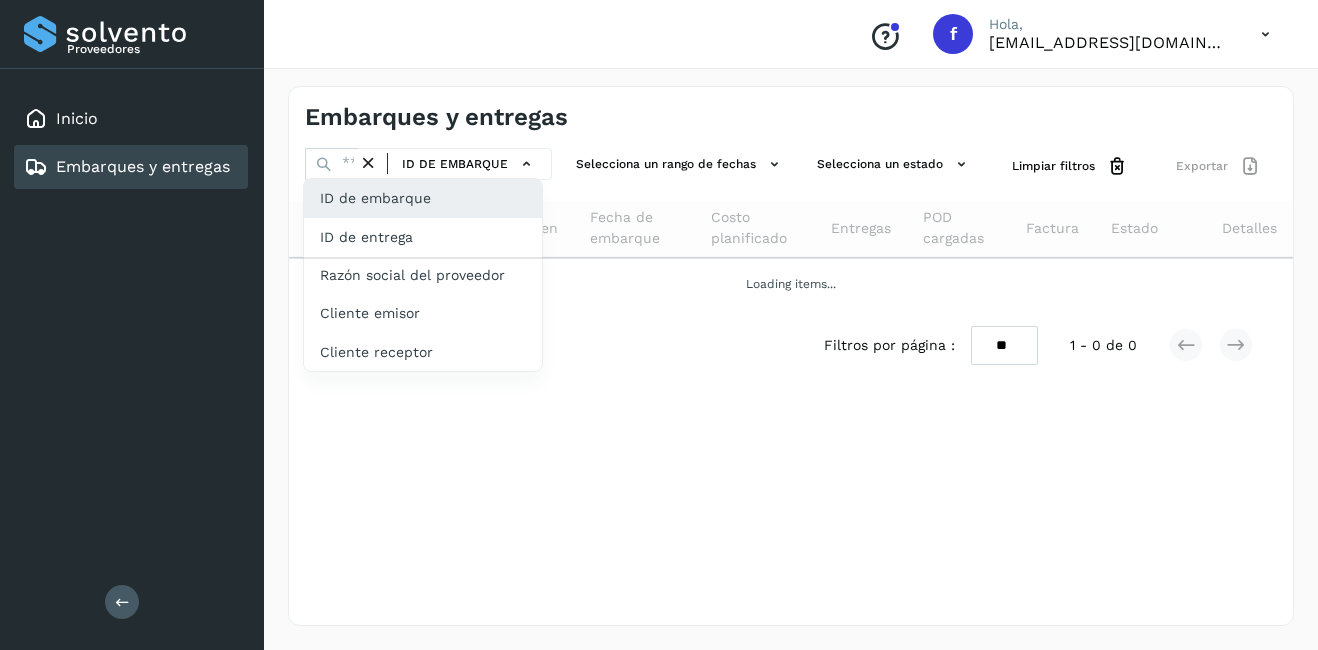 click at bounding box center (659, 325) 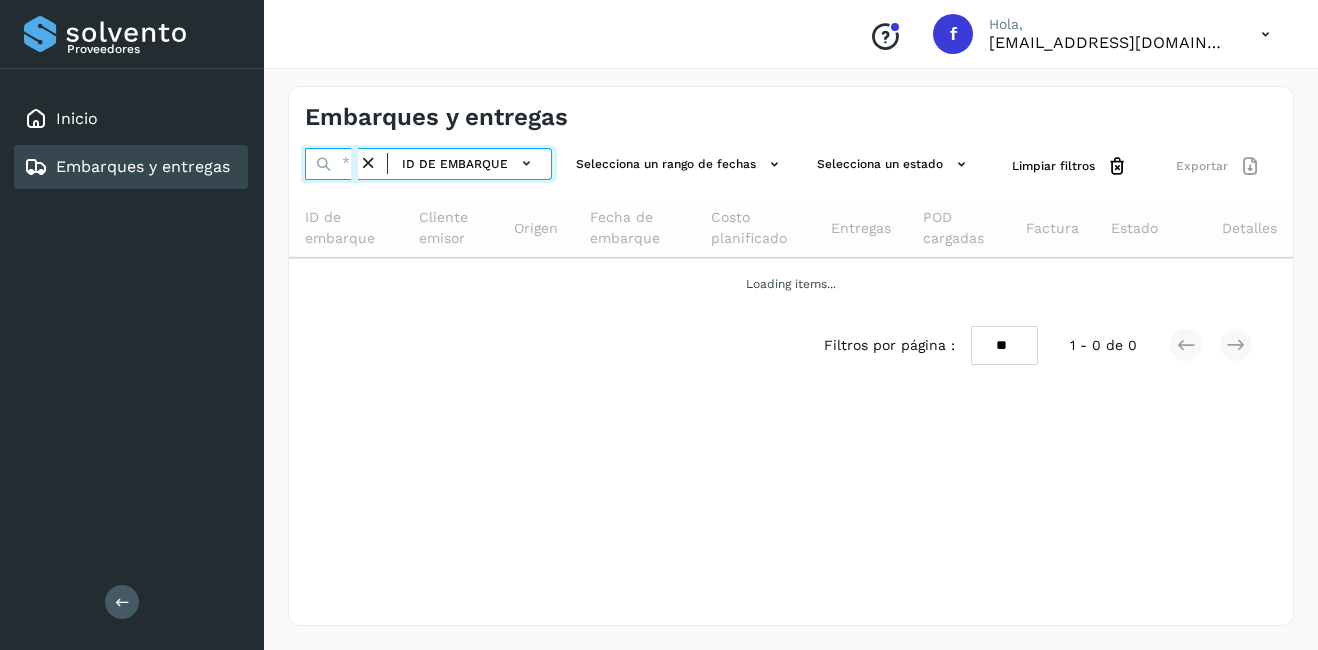 click at bounding box center (331, 164) 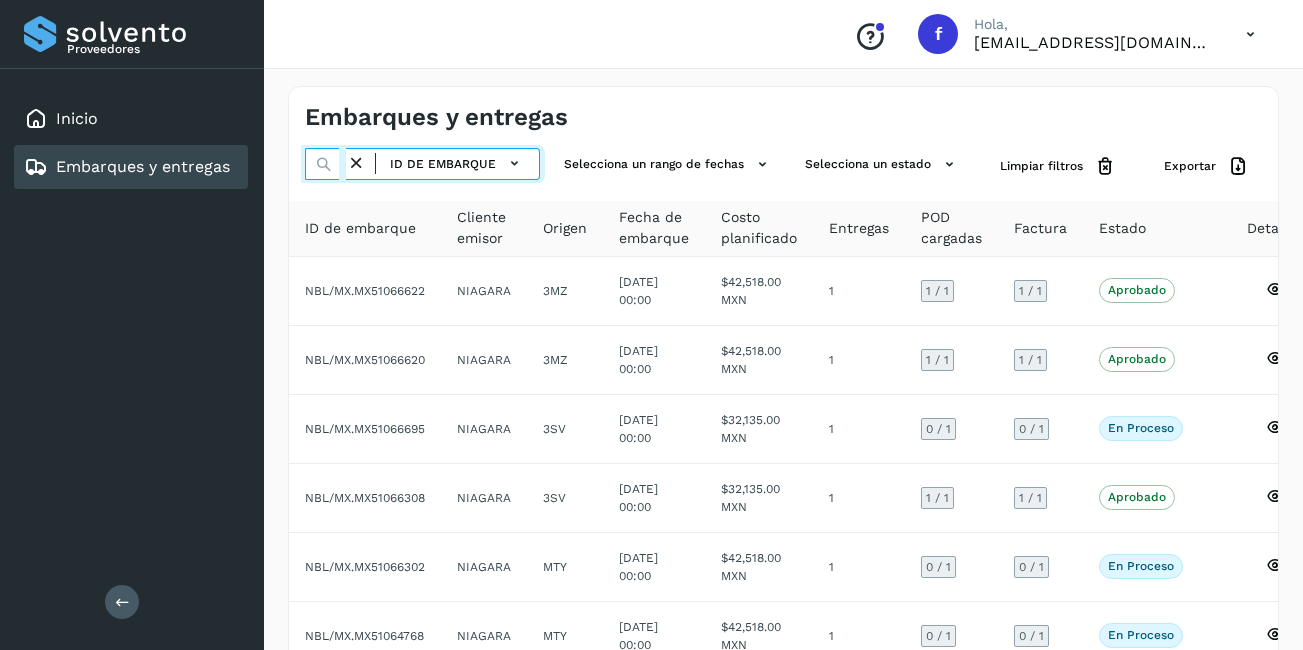 click at bounding box center (325, 164) 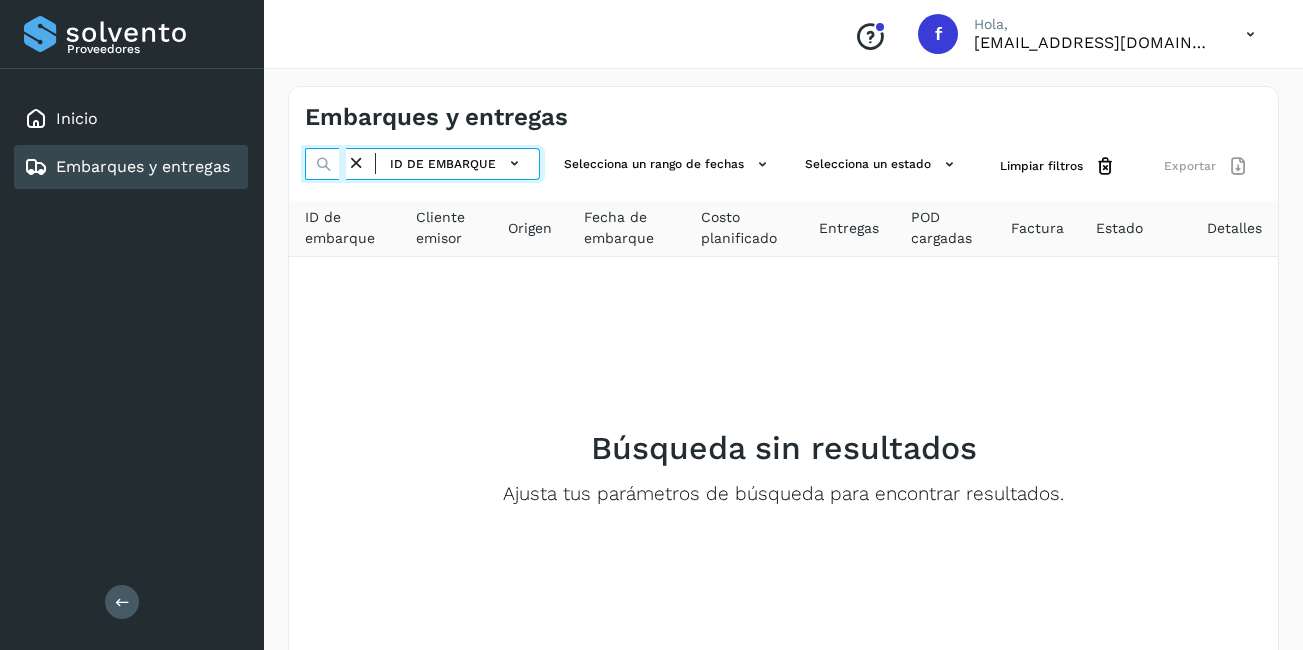 click on "********" at bounding box center [325, 164] 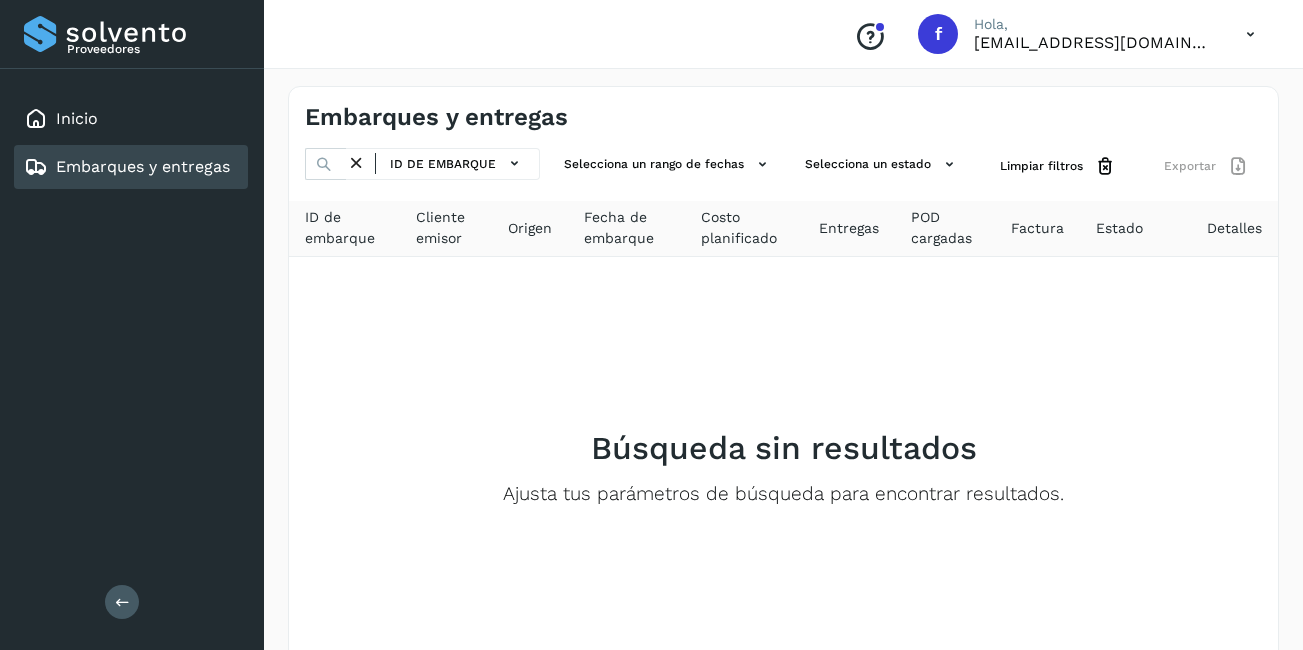 scroll, scrollTop: 0, scrollLeft: 0, axis: both 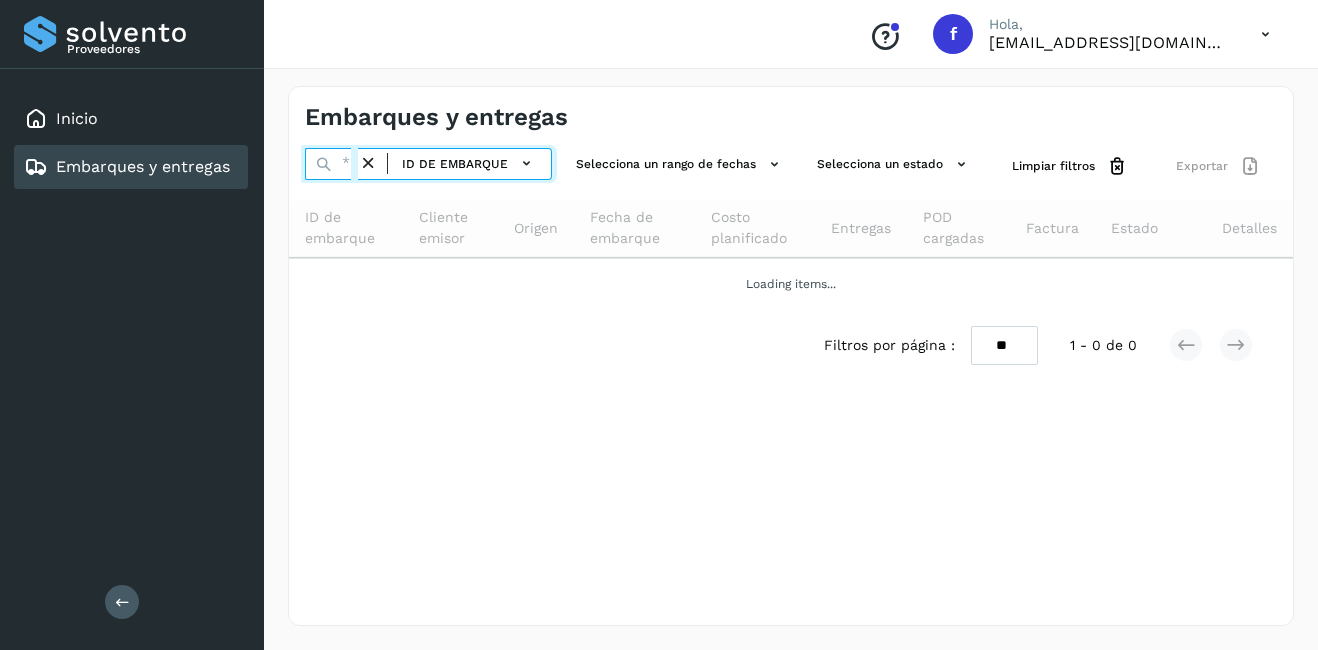 click at bounding box center (331, 164) 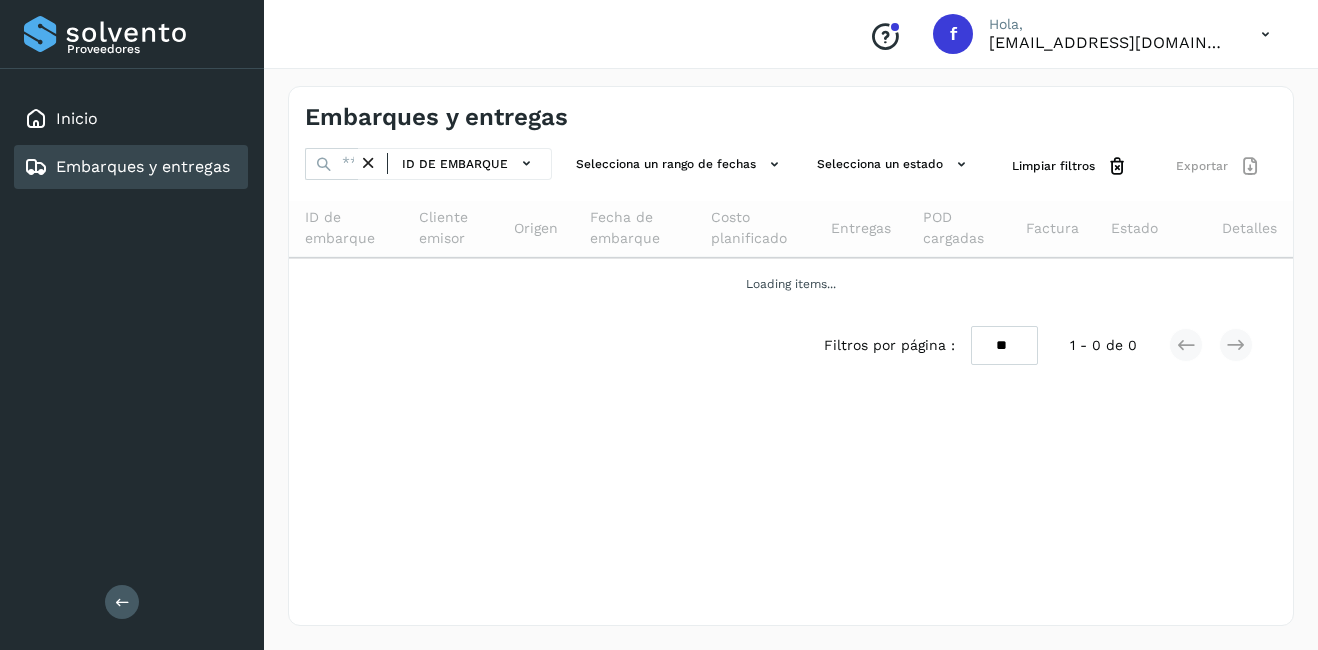 click at bounding box center [368, 163] 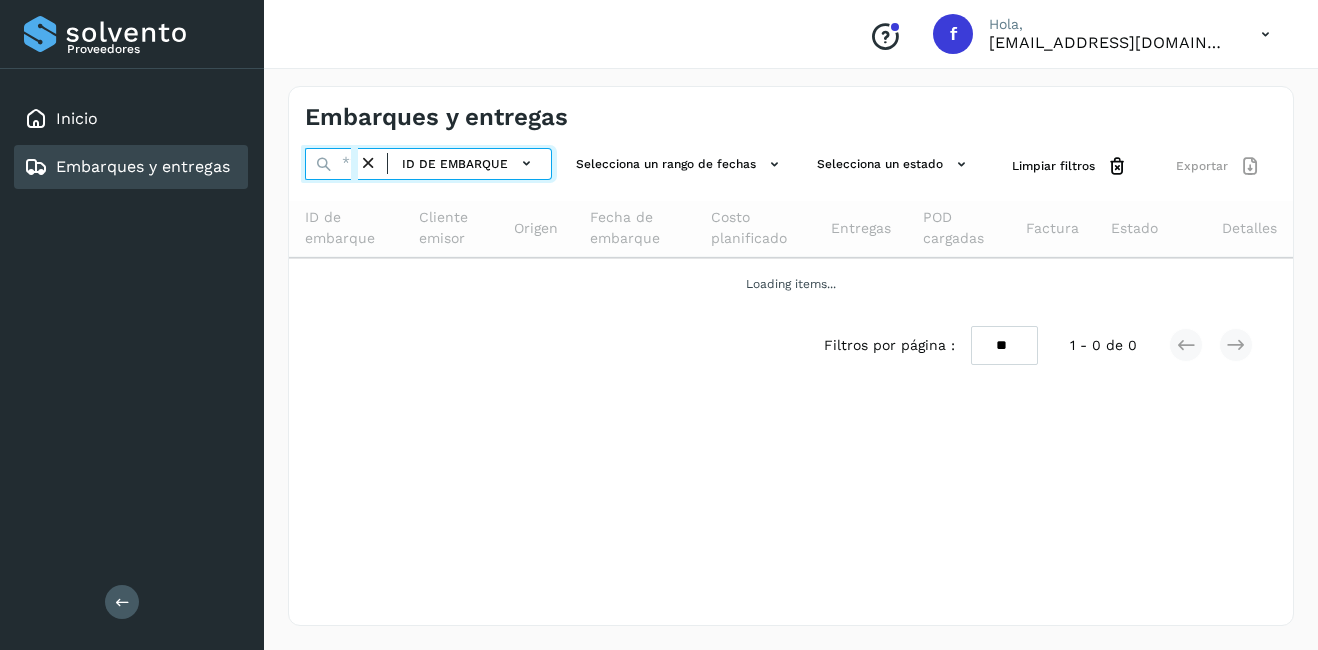 click at bounding box center (331, 164) 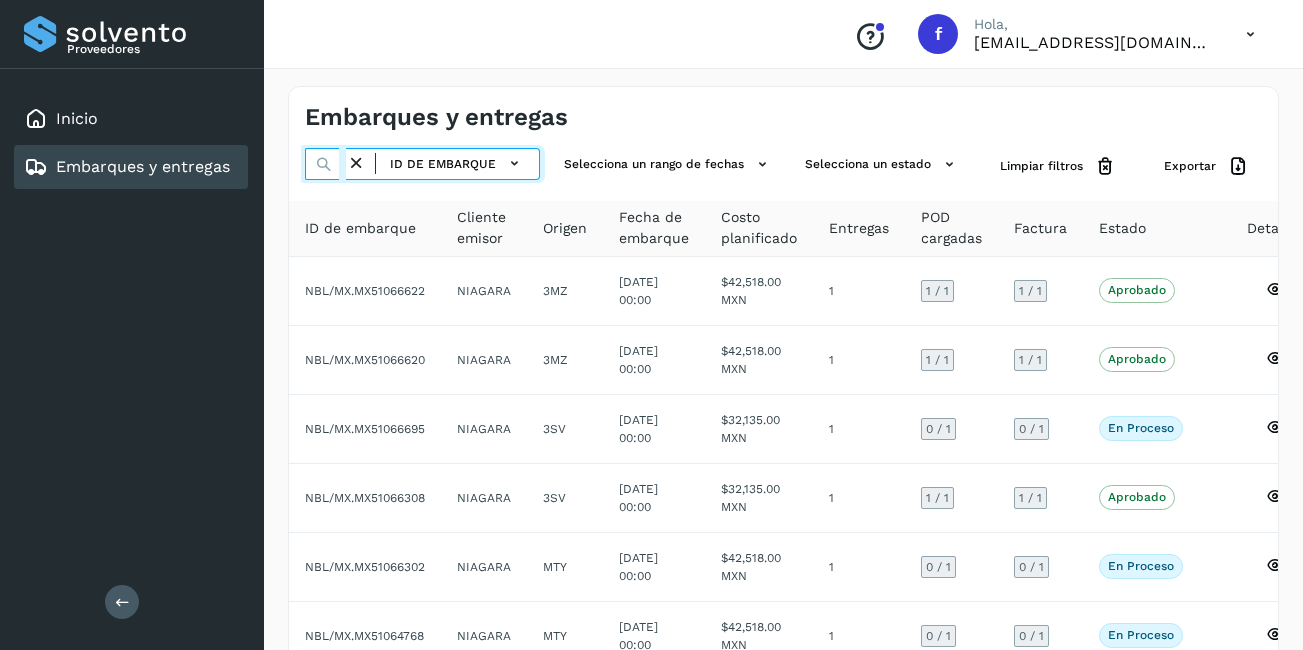 click at bounding box center [325, 164] 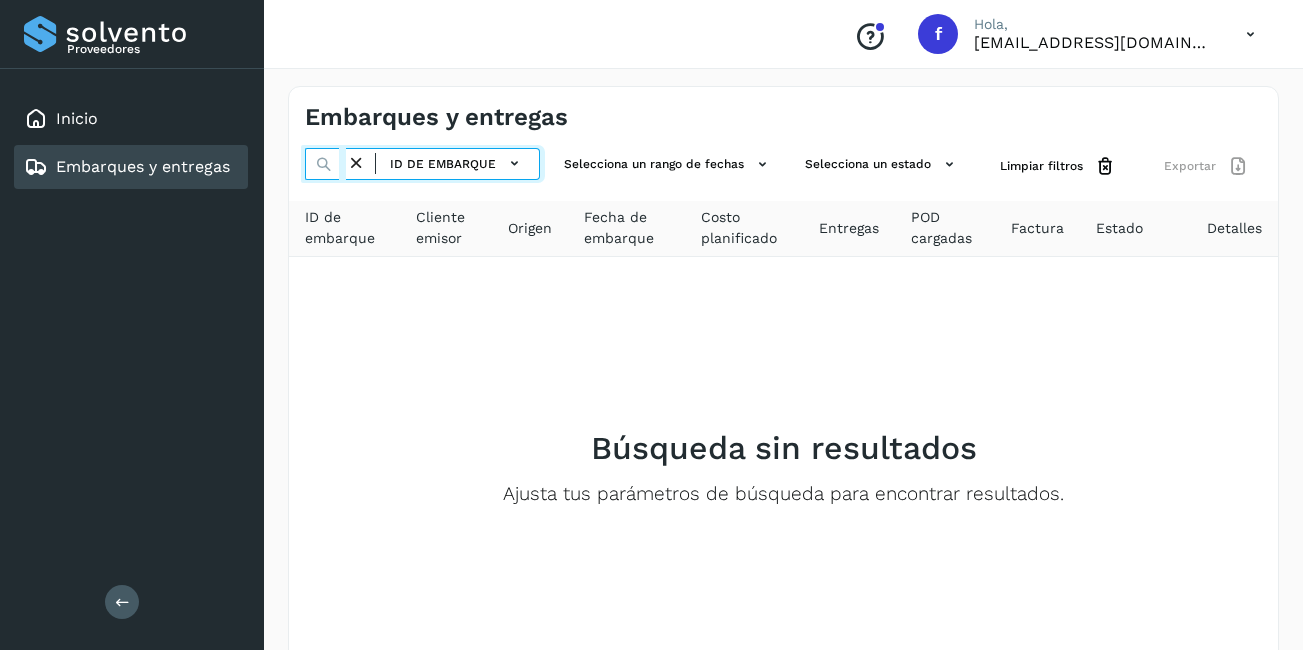 type on "********" 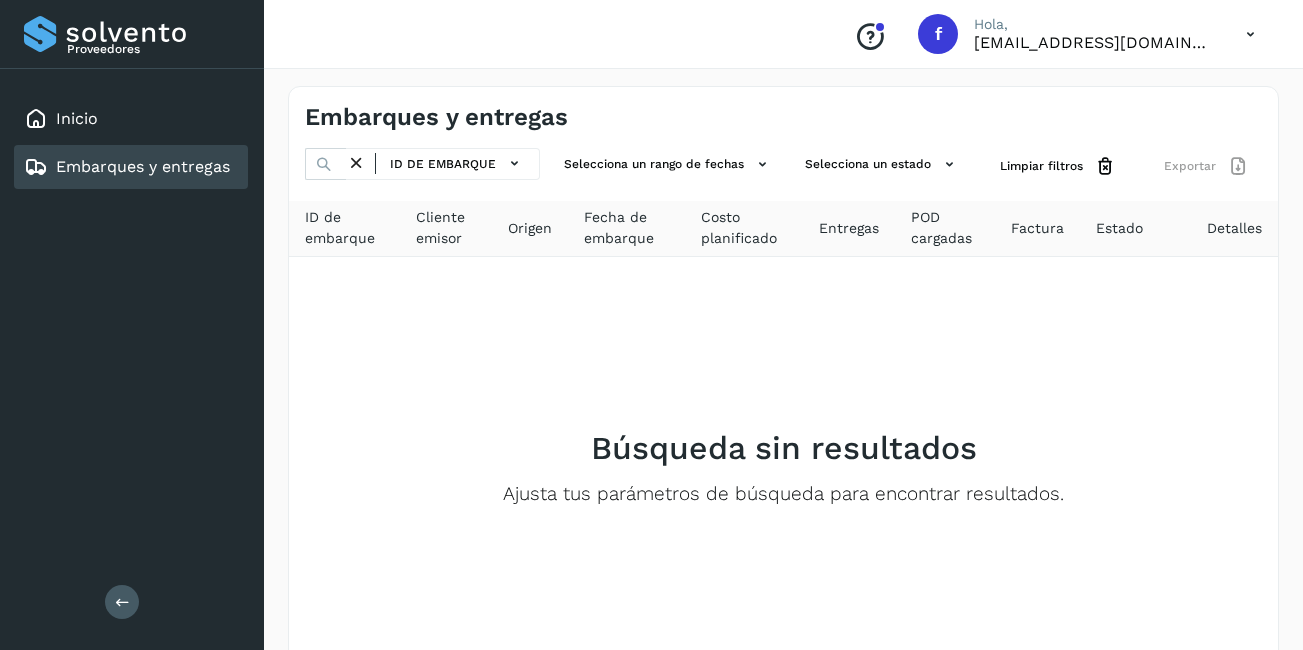 click at bounding box center [356, 163] 